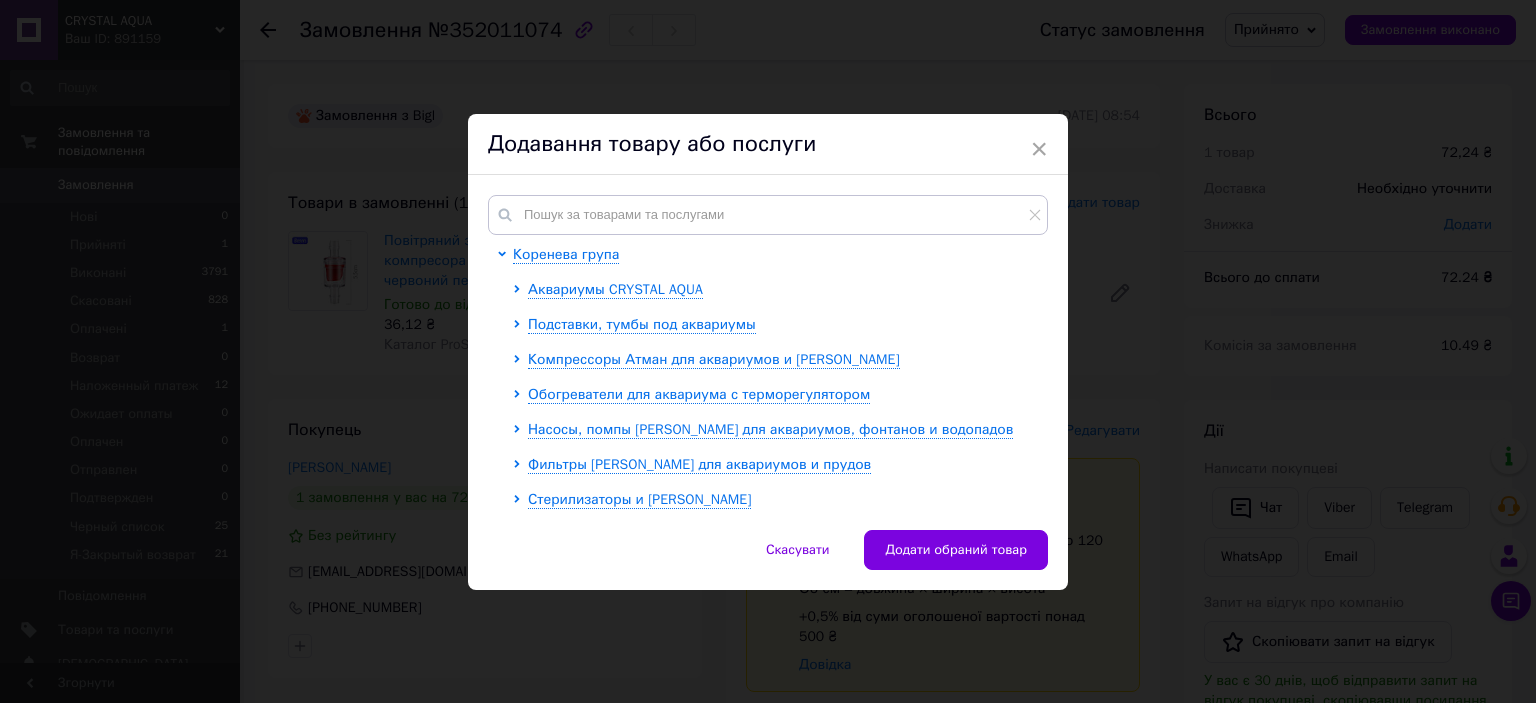 scroll, scrollTop: 0, scrollLeft: 0, axis: both 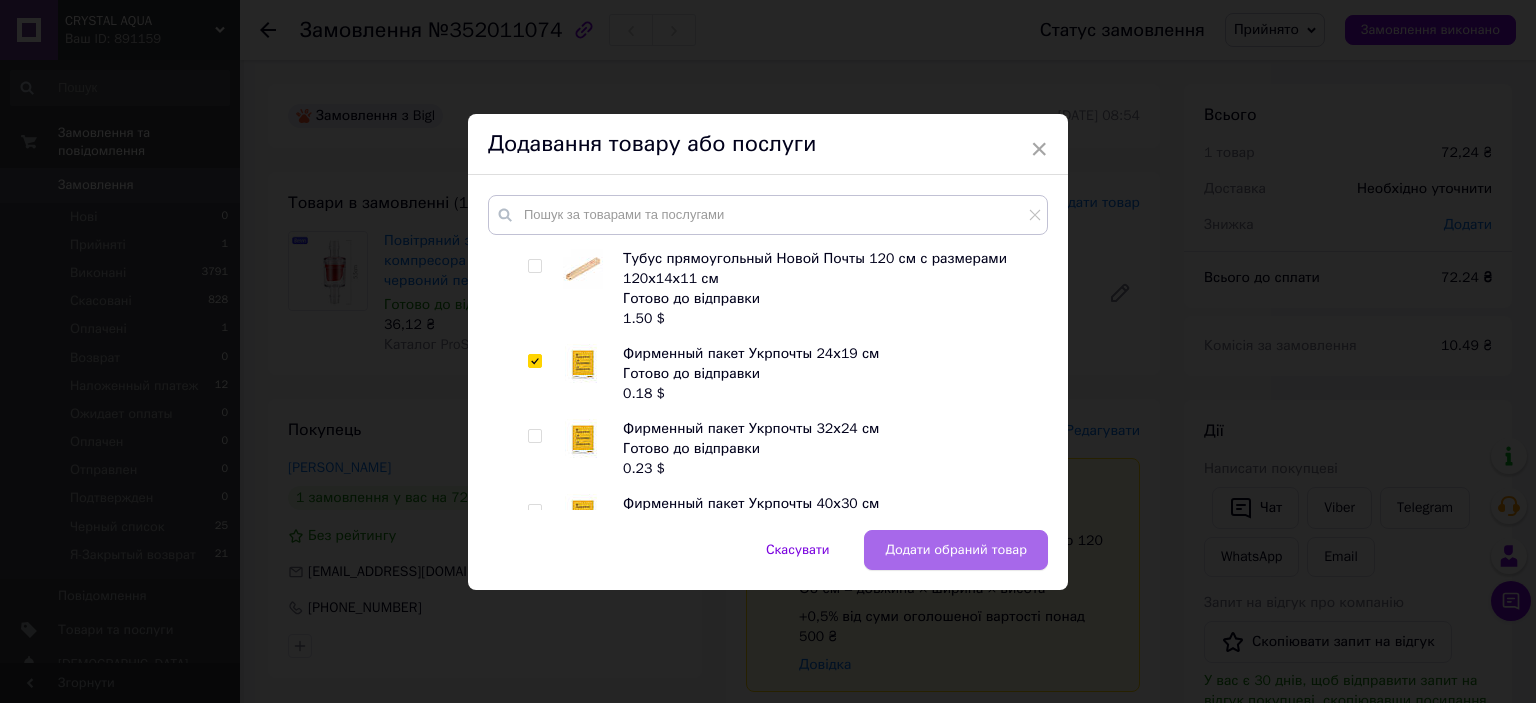 click on "Додати обраний товар" at bounding box center [956, 550] 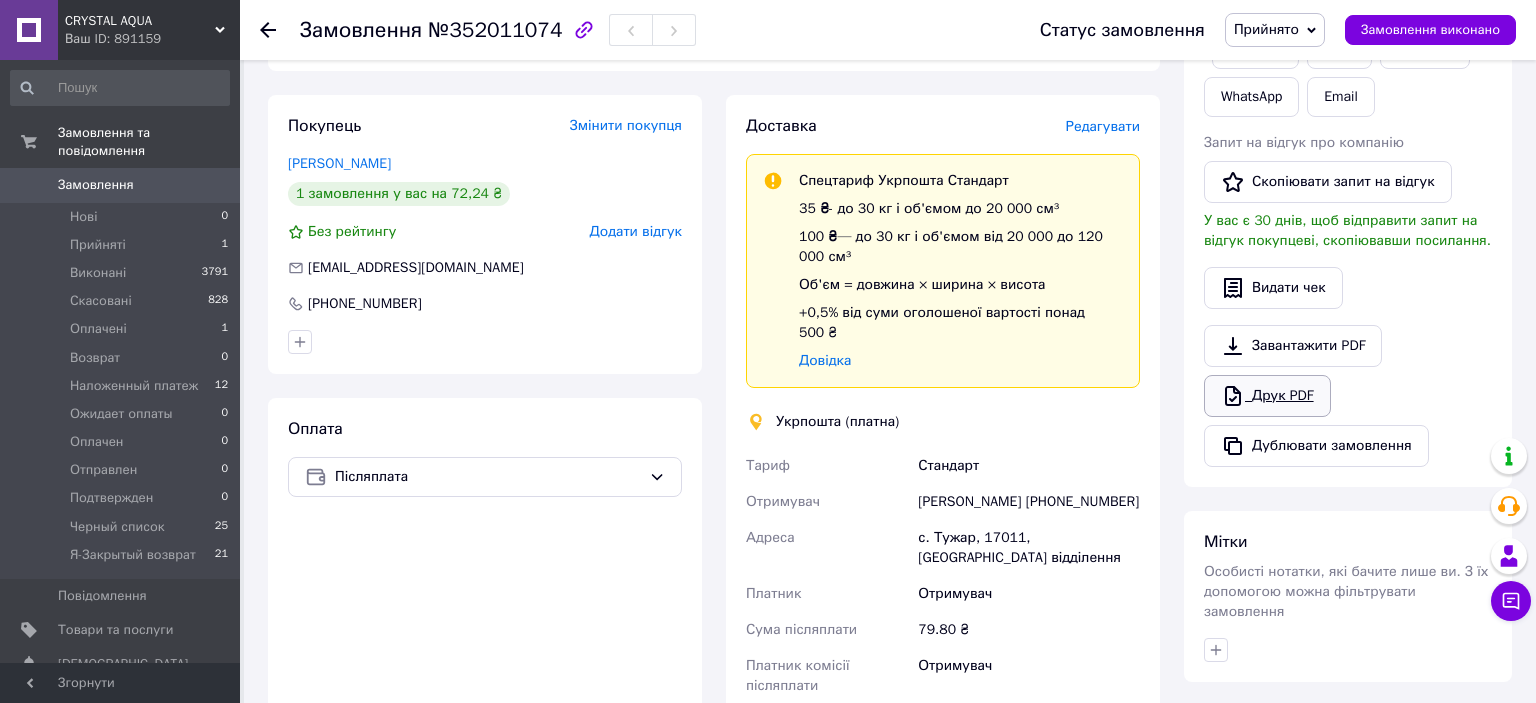 click on "Друк PDF" at bounding box center (1267, 396) 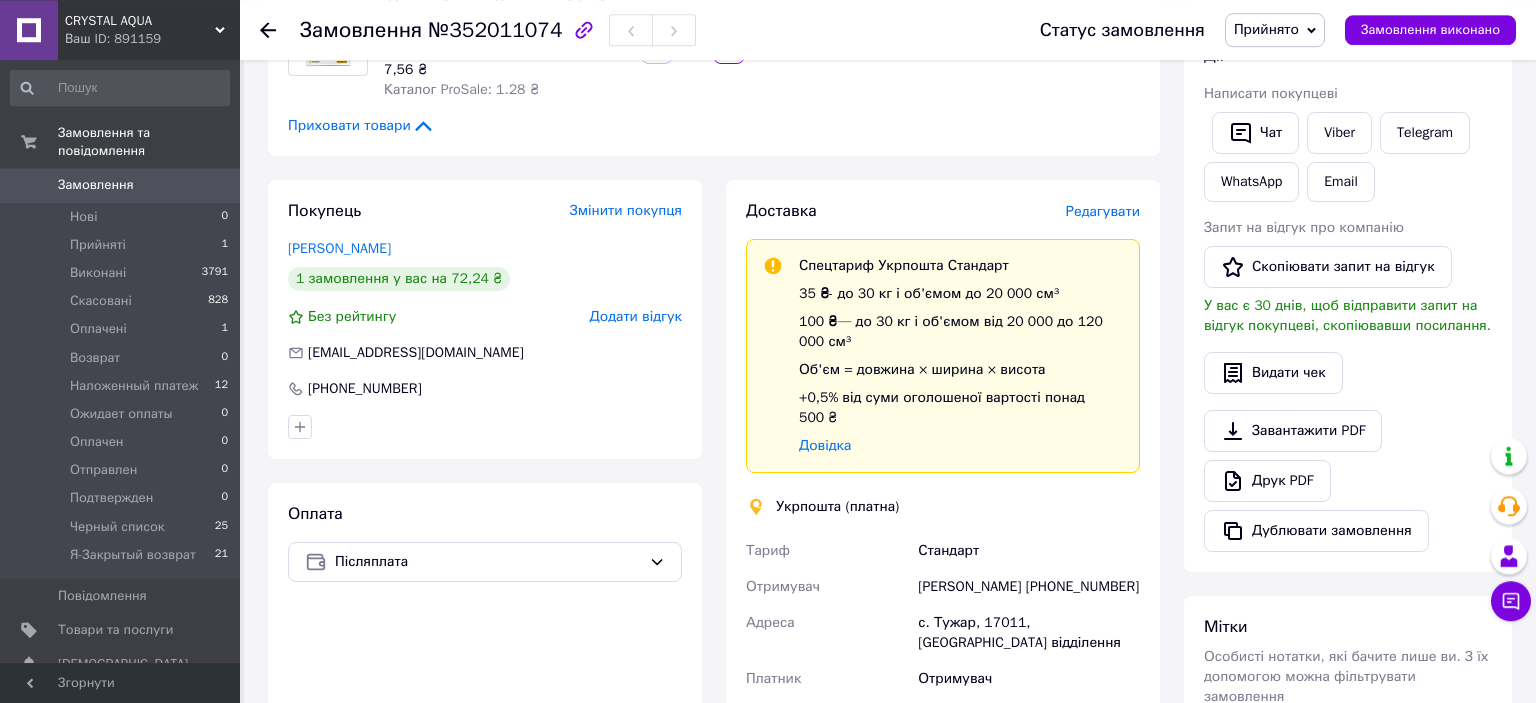 scroll, scrollTop: 0, scrollLeft: 0, axis: both 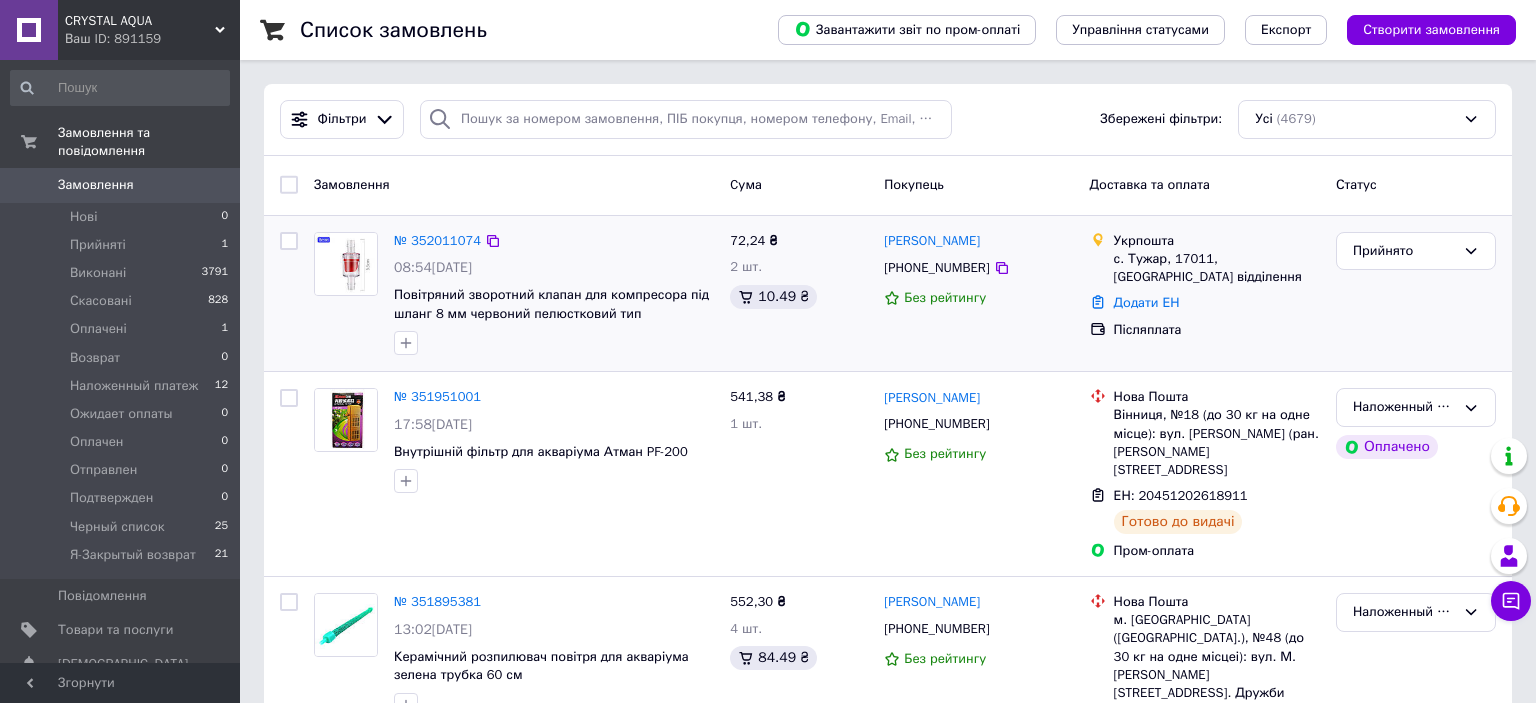drag, startPoint x: 486, startPoint y: 236, endPoint x: 479, endPoint y: 228, distance: 10.630146 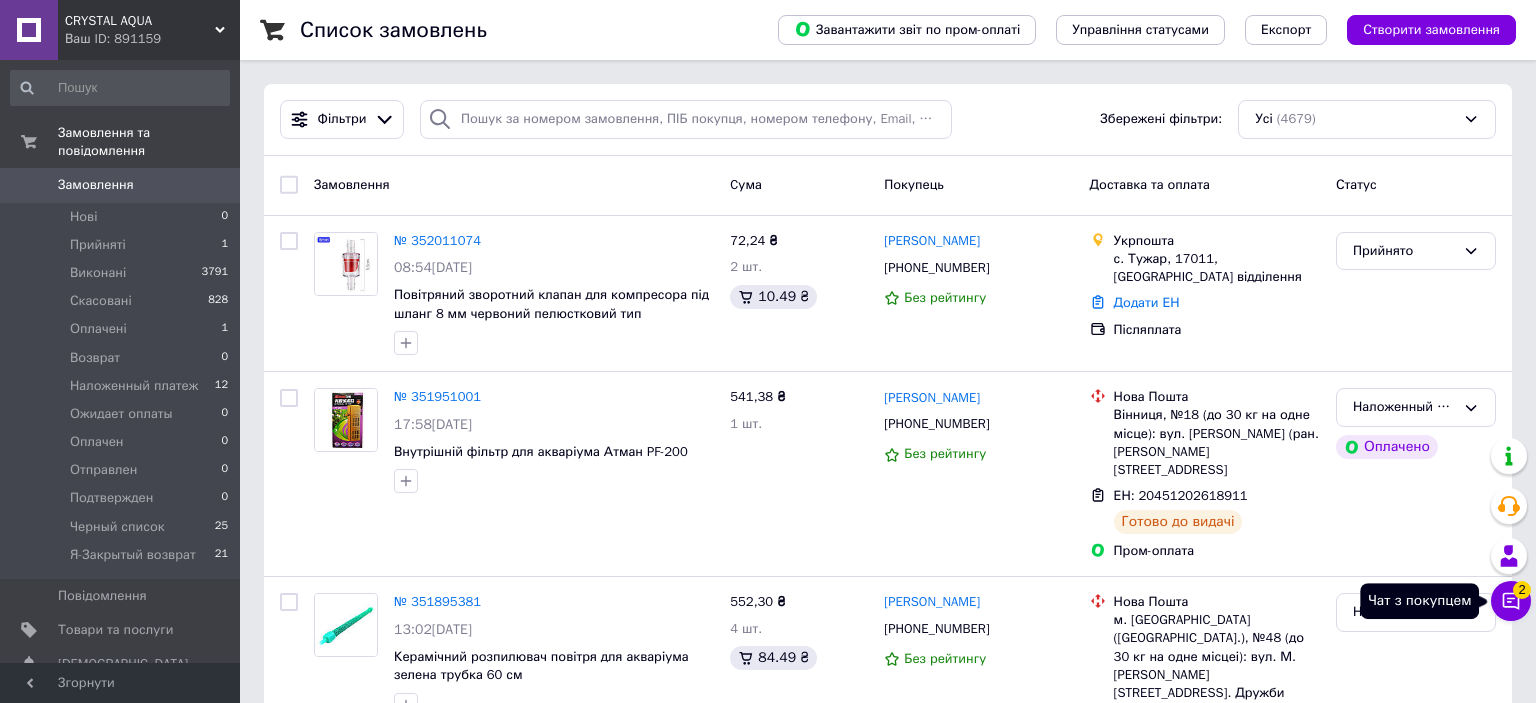 click 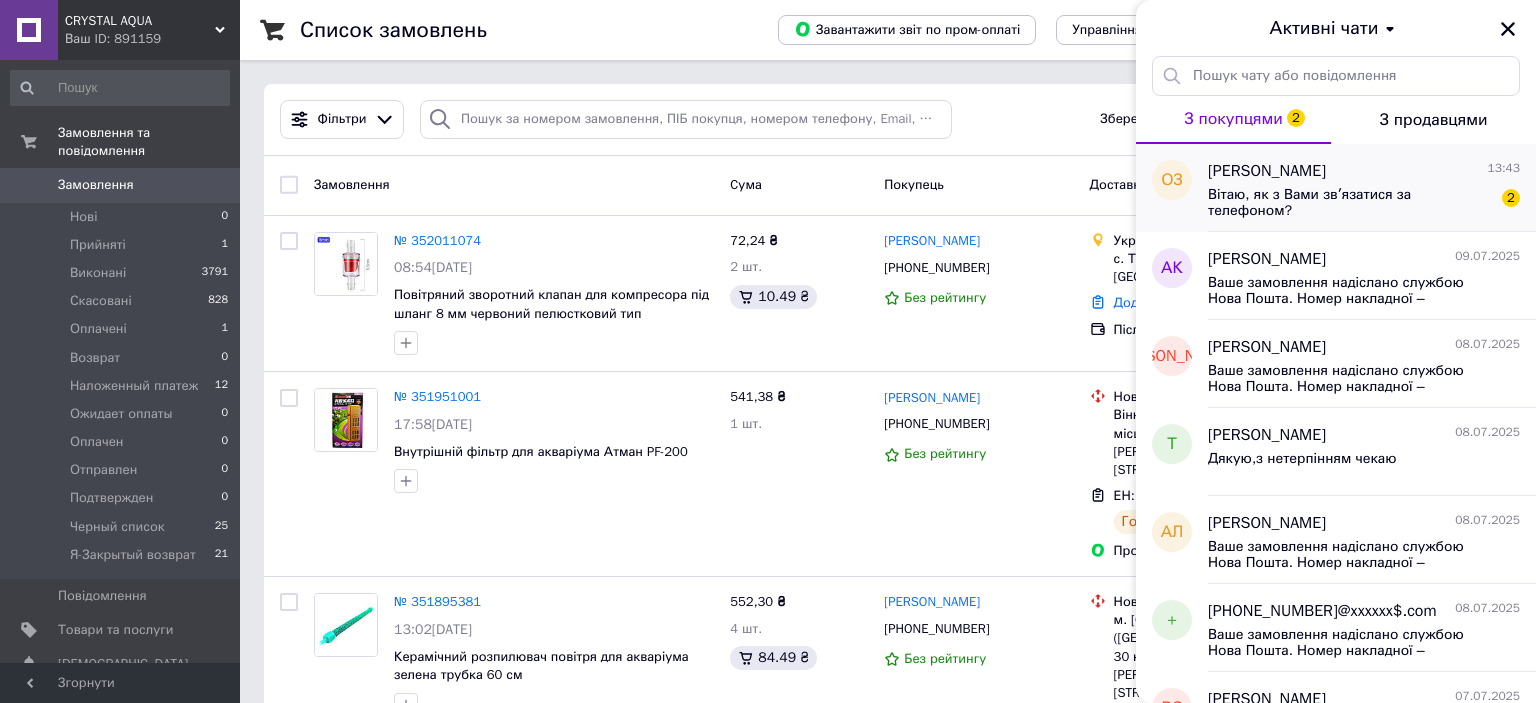 click on "Вітаю, як з Вами звʼязатися за телефоном?" at bounding box center [1350, 203] 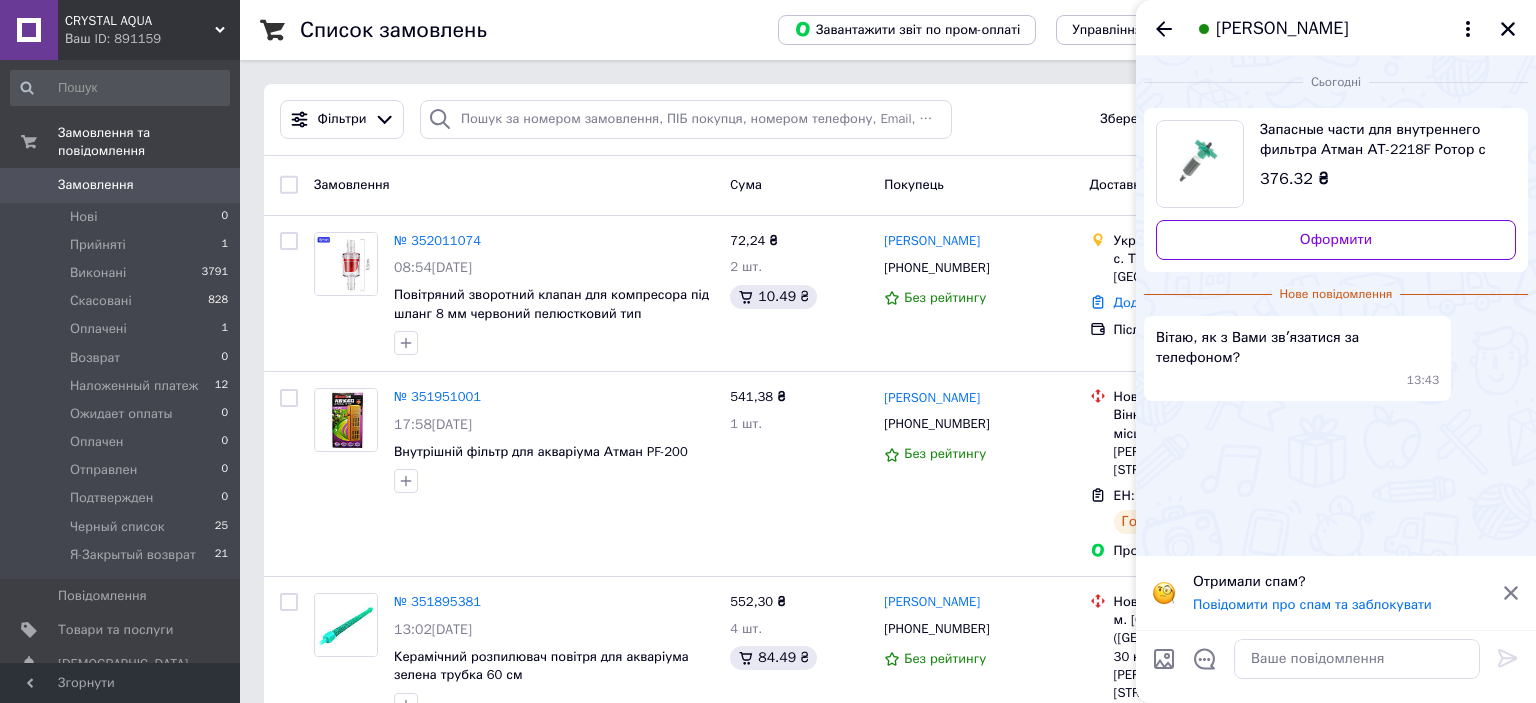 click 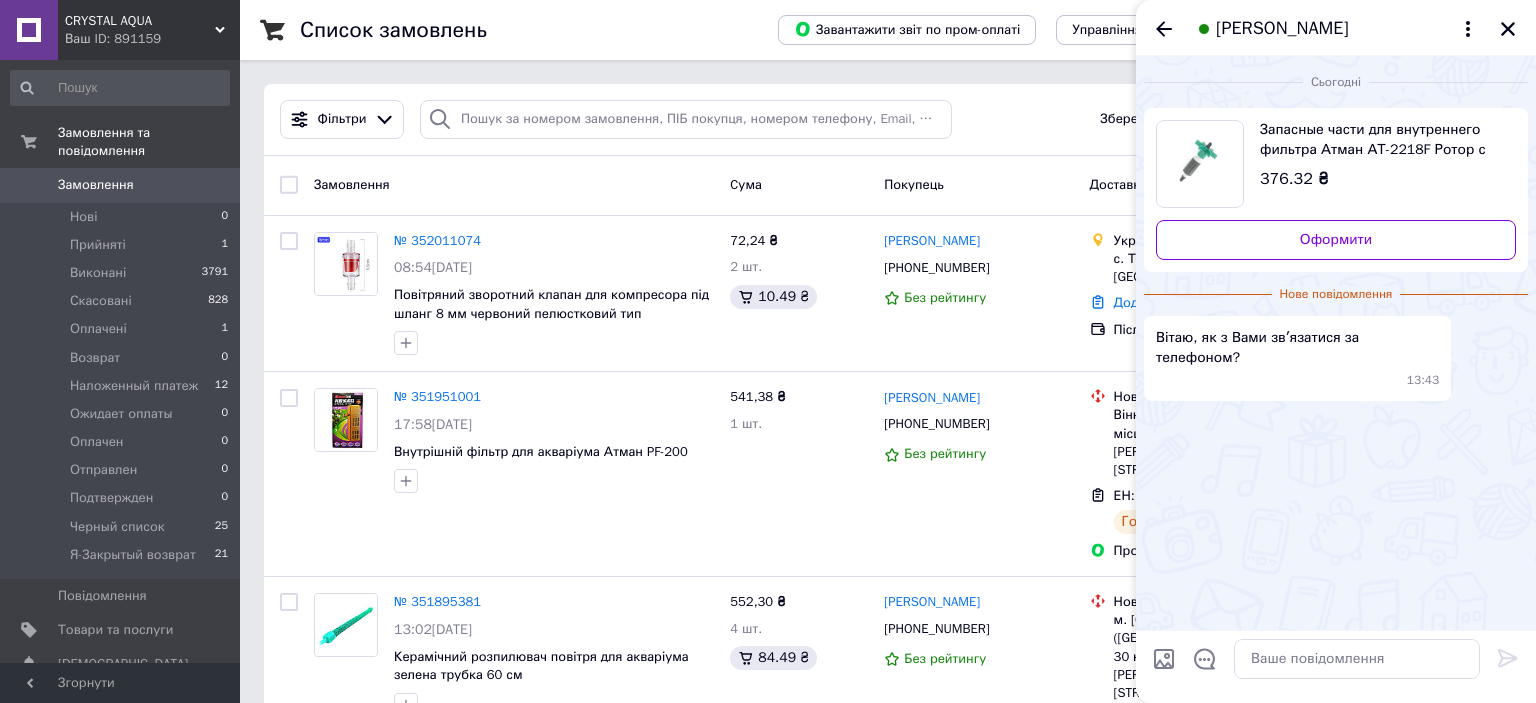 click on "[PERSON_NAME]" at bounding box center [1282, 29] 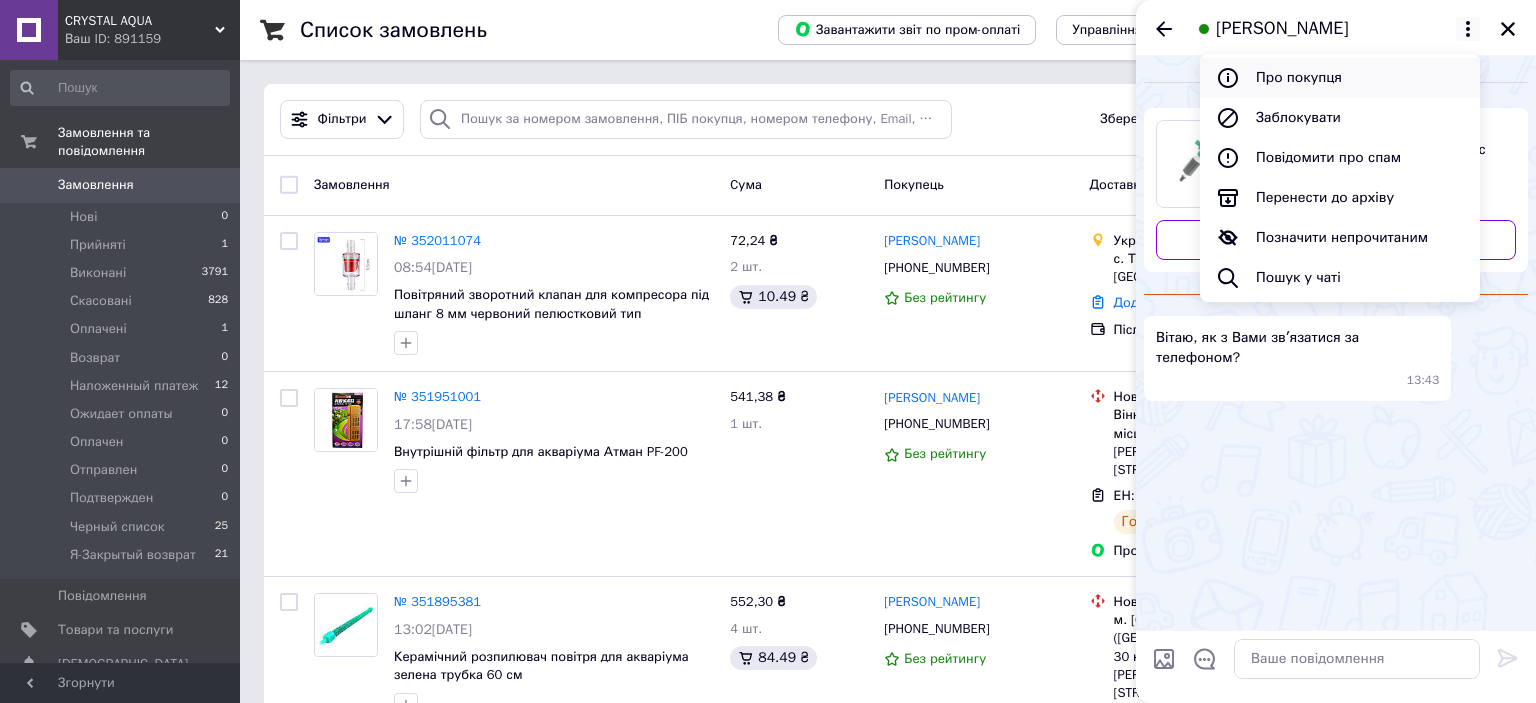 click on "Про покупця" at bounding box center [1340, 78] 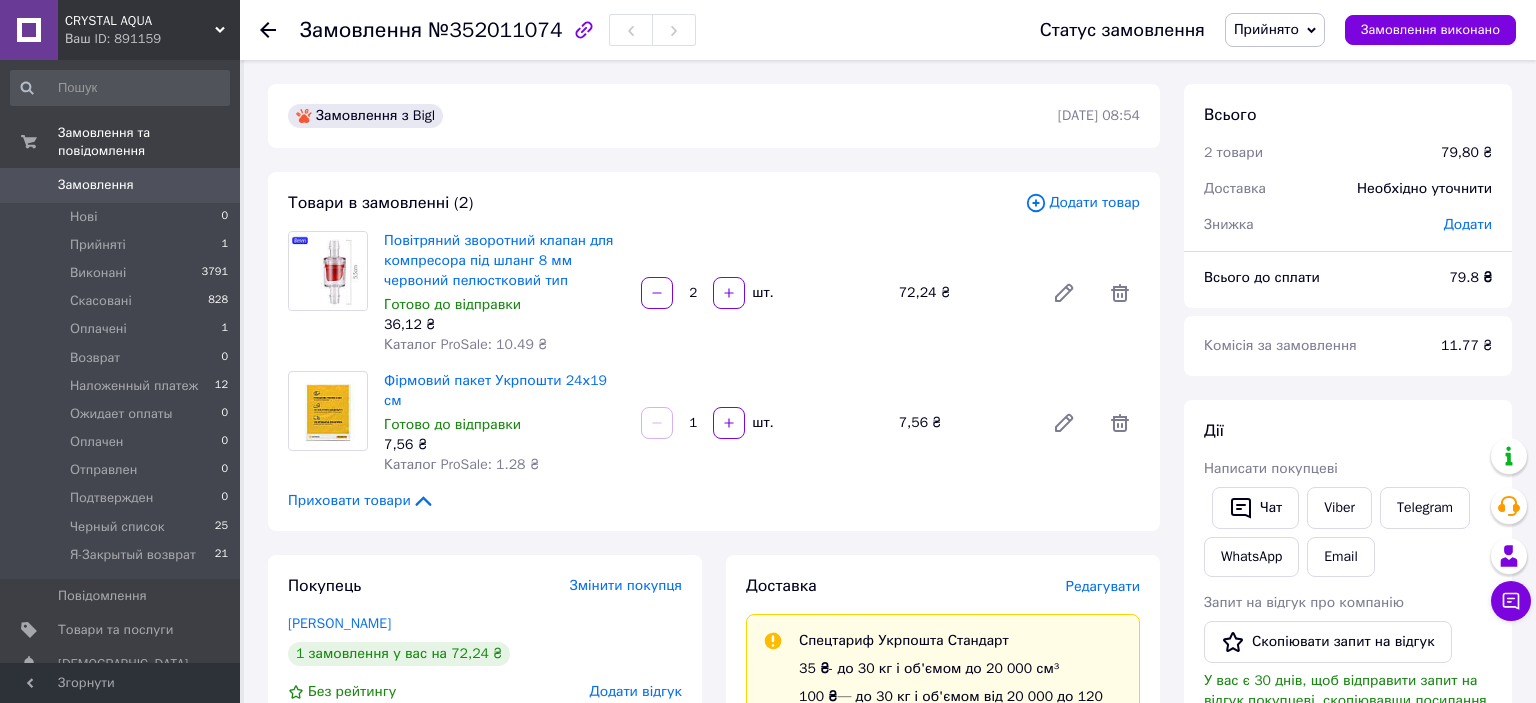 scroll, scrollTop: 0, scrollLeft: 0, axis: both 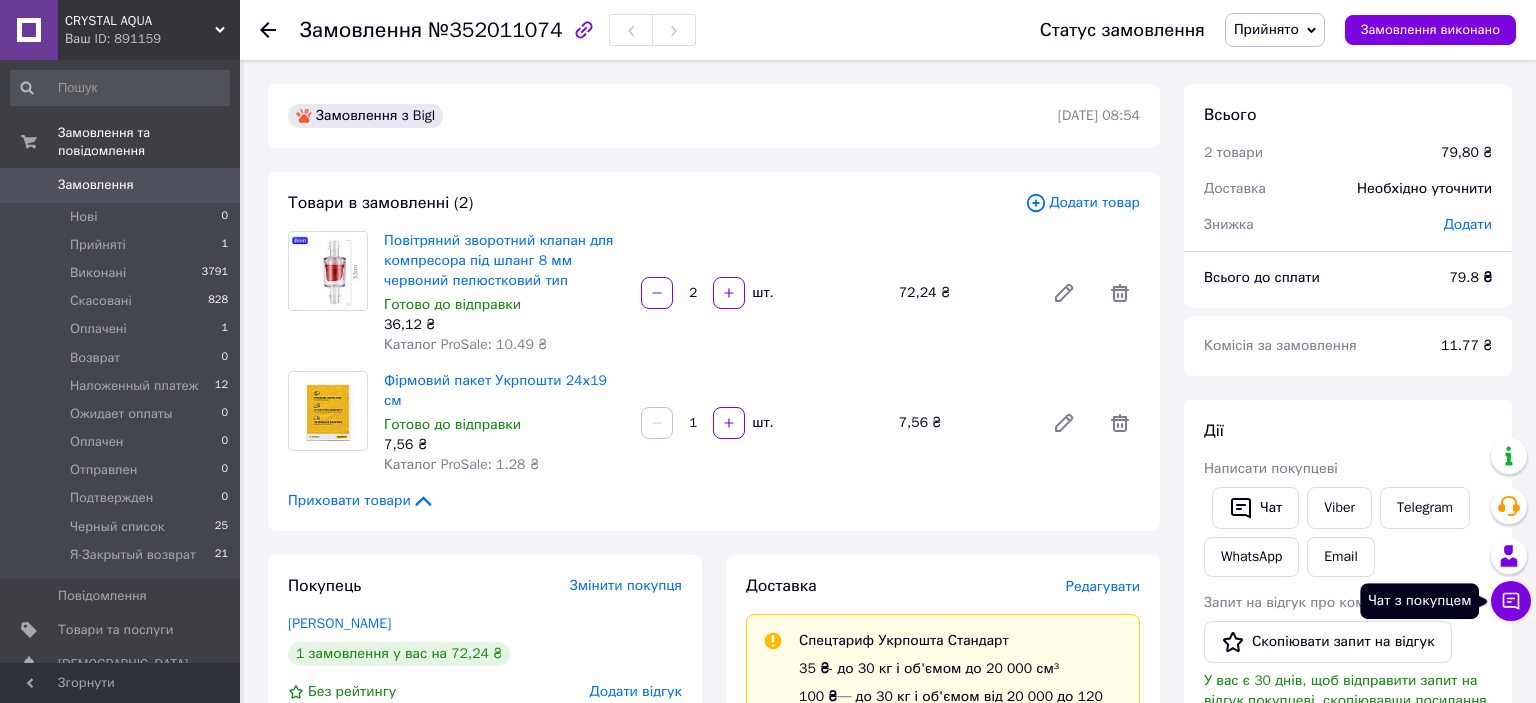 click on "Чат з покупцем" at bounding box center (1511, 601) 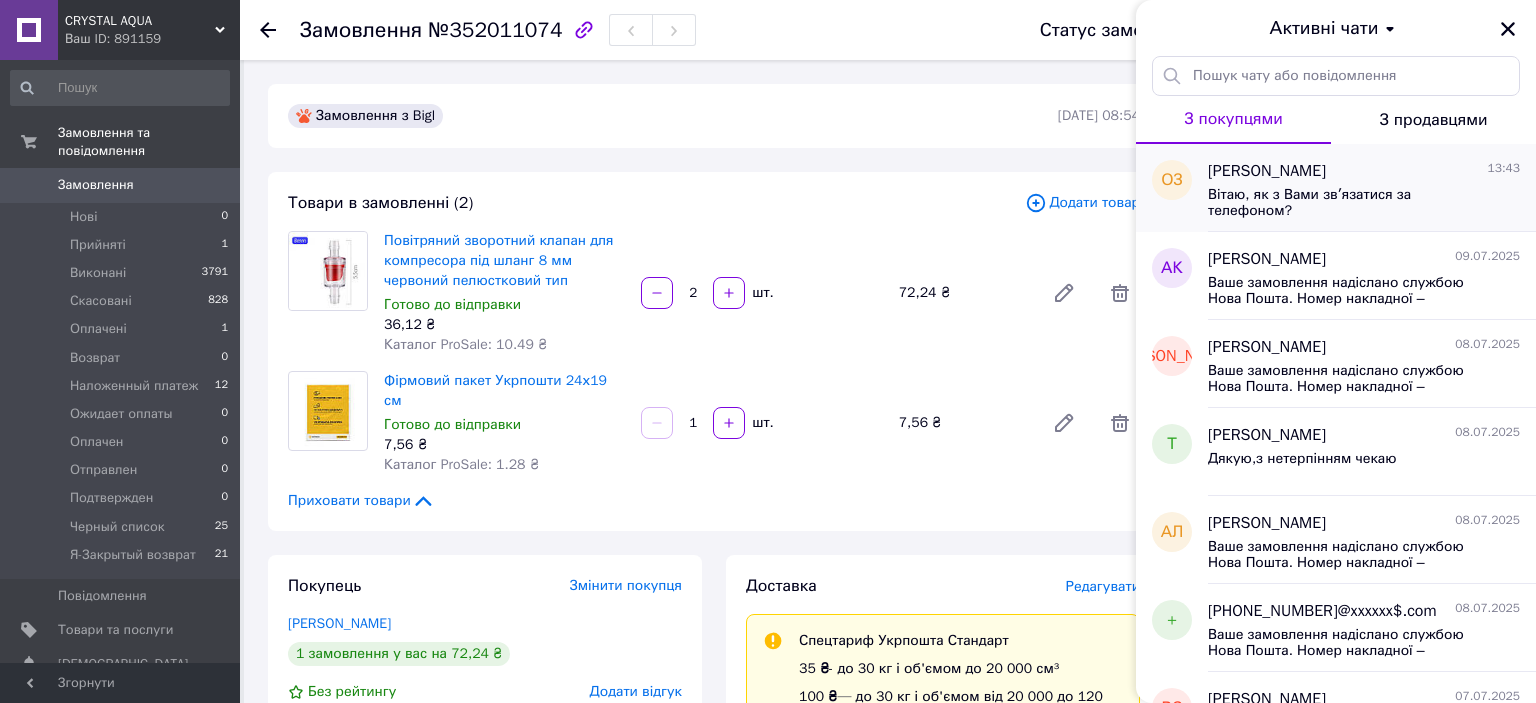 click on "Вітаю, як з Вами звʼязатися за телефоном?" at bounding box center [1350, 203] 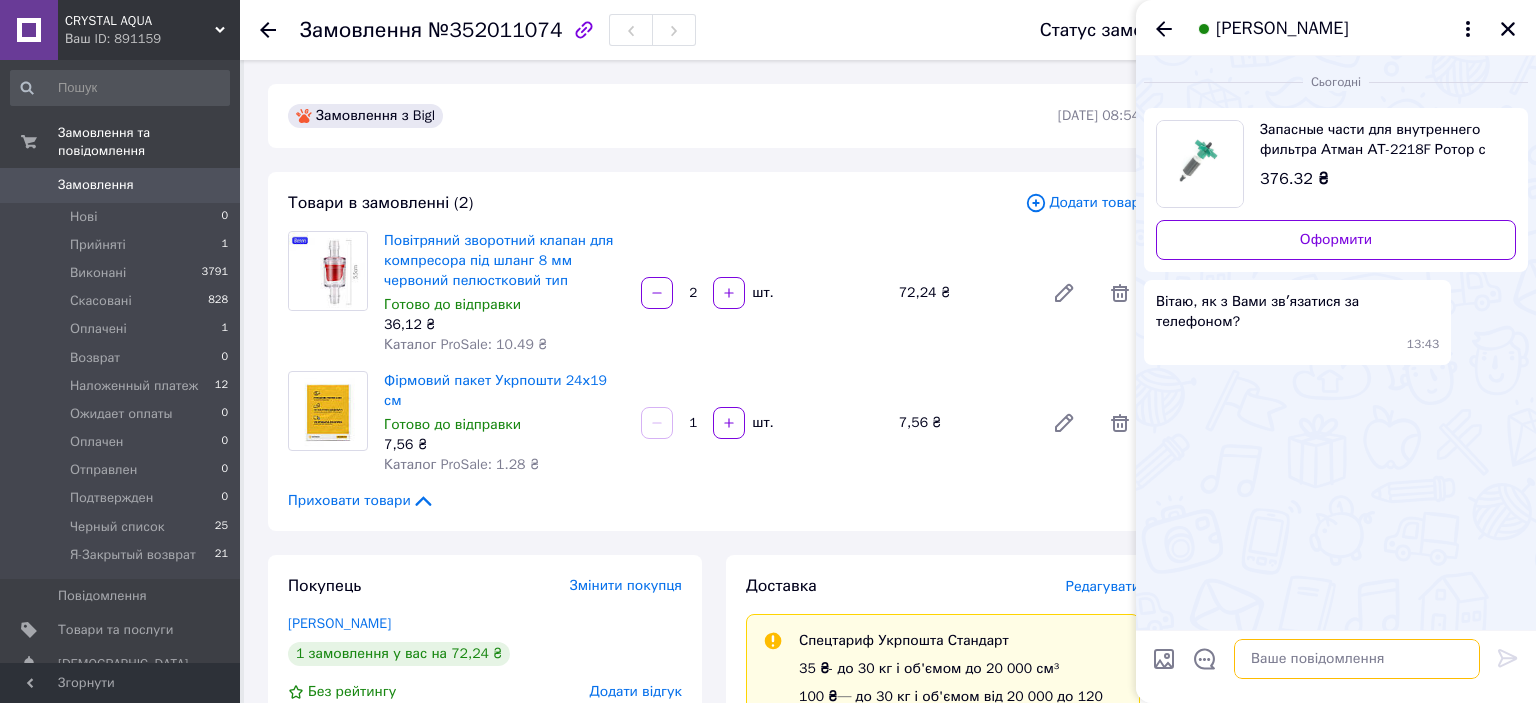 paste on "[URL][DOMAIN_NAME]" 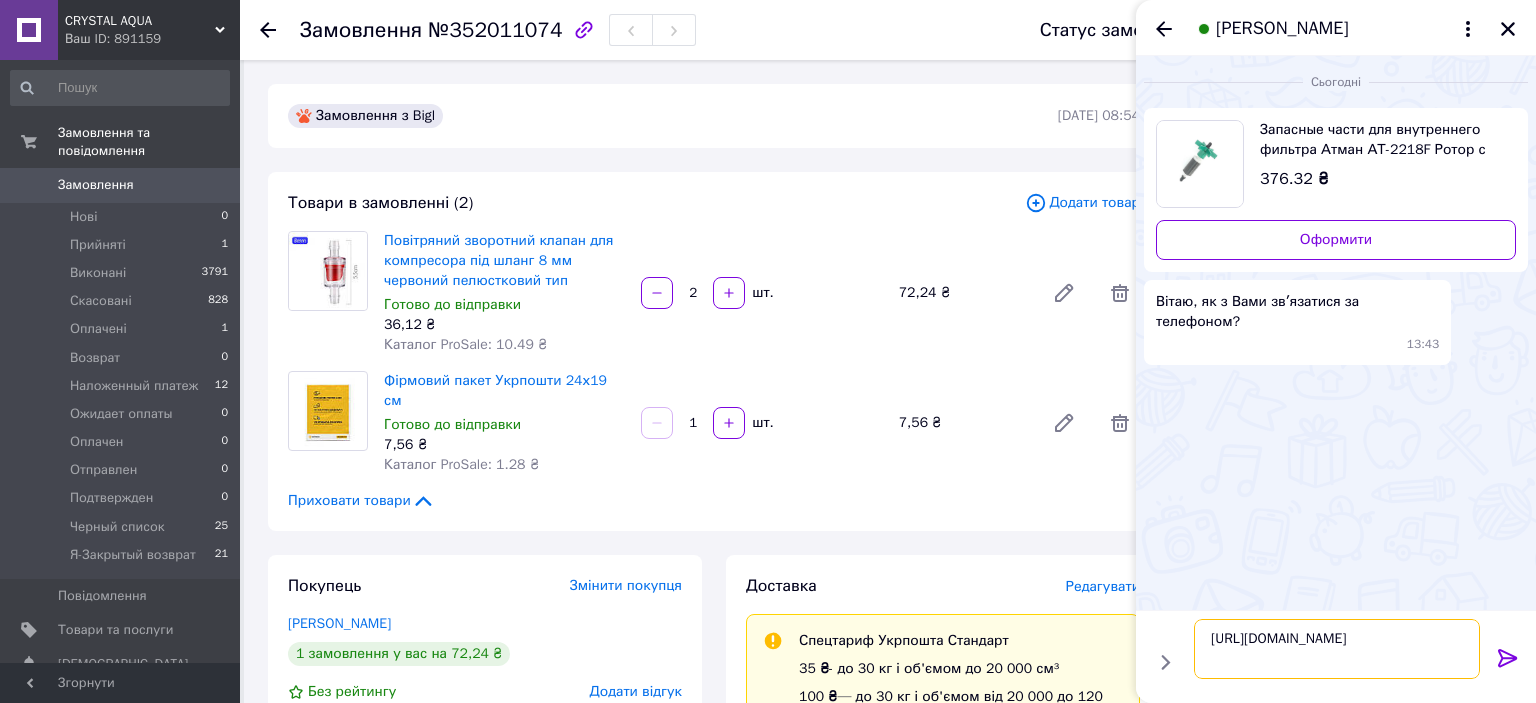type on "[URL][DOMAIN_NAME]" 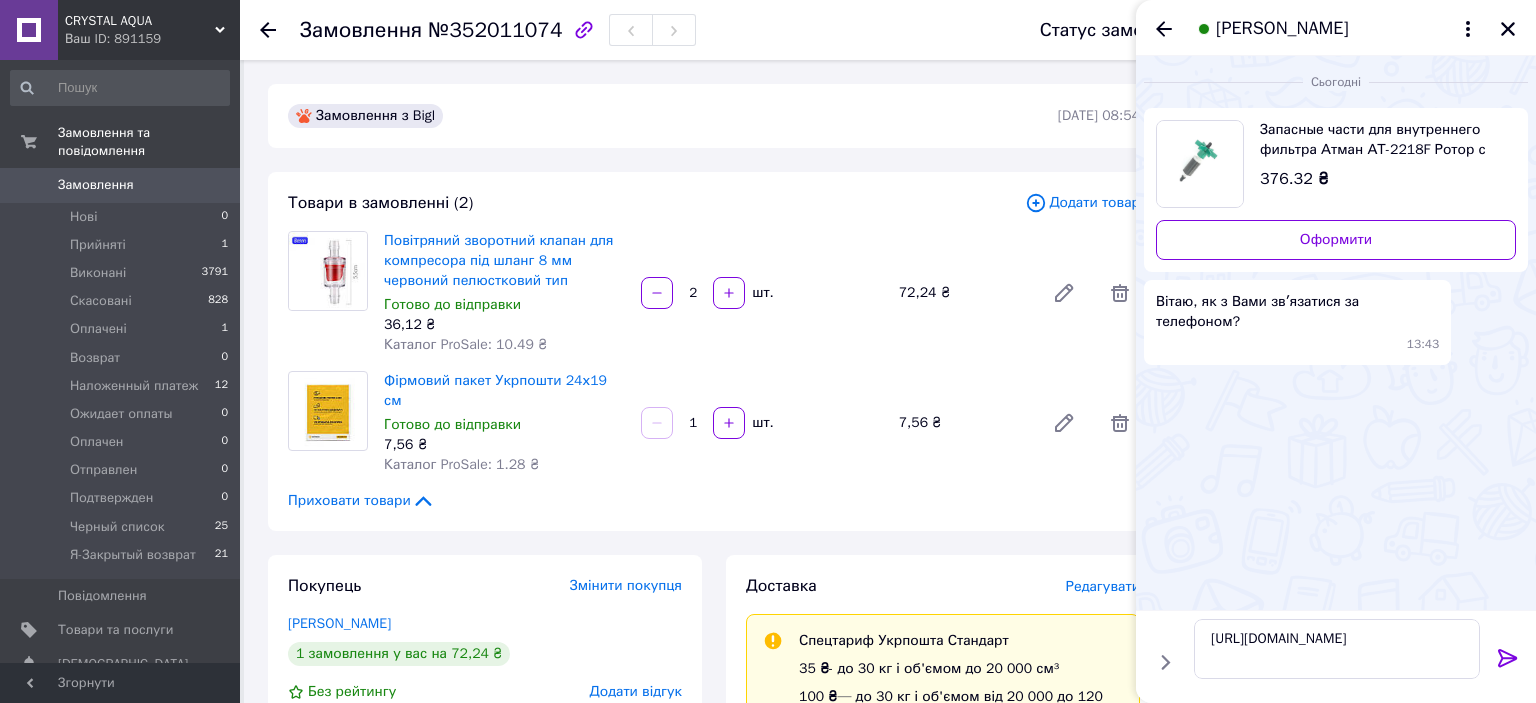 click 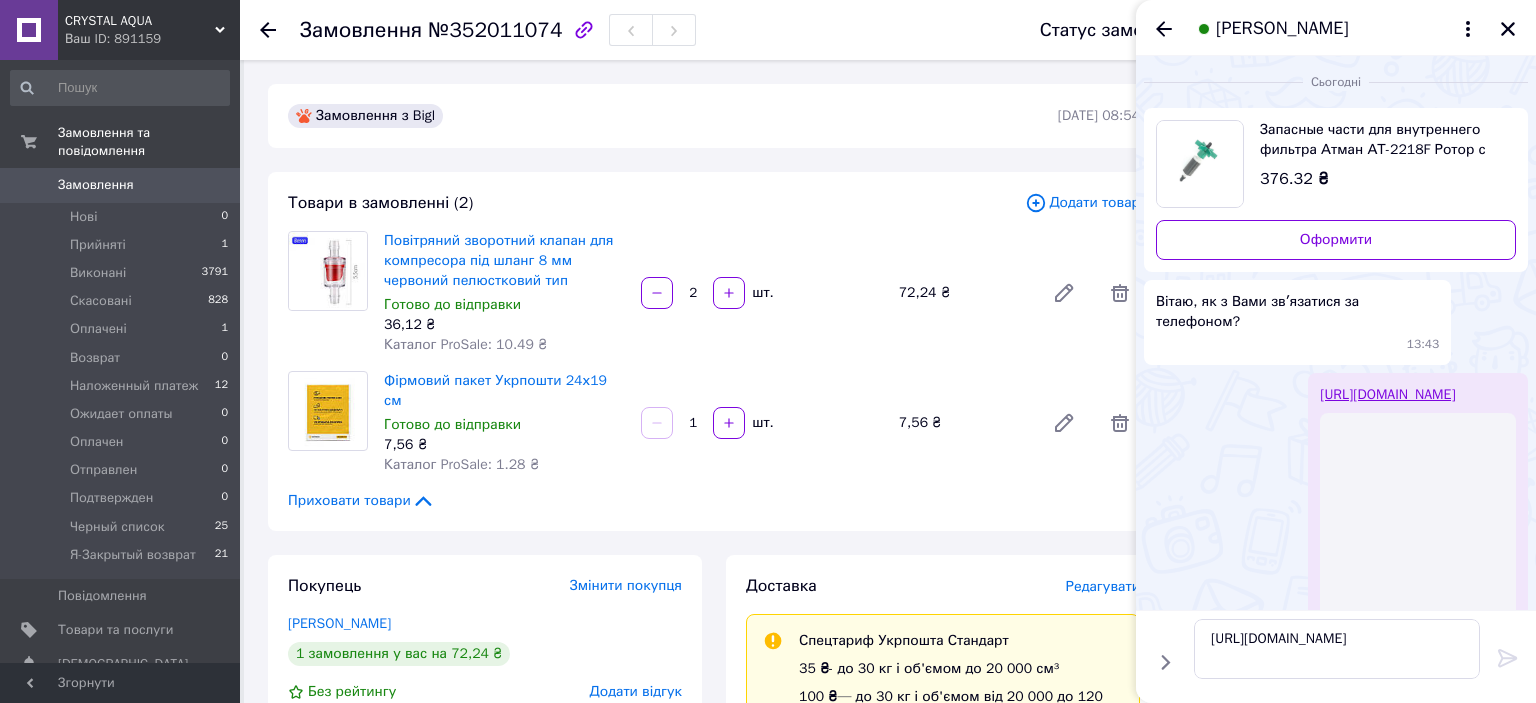 type 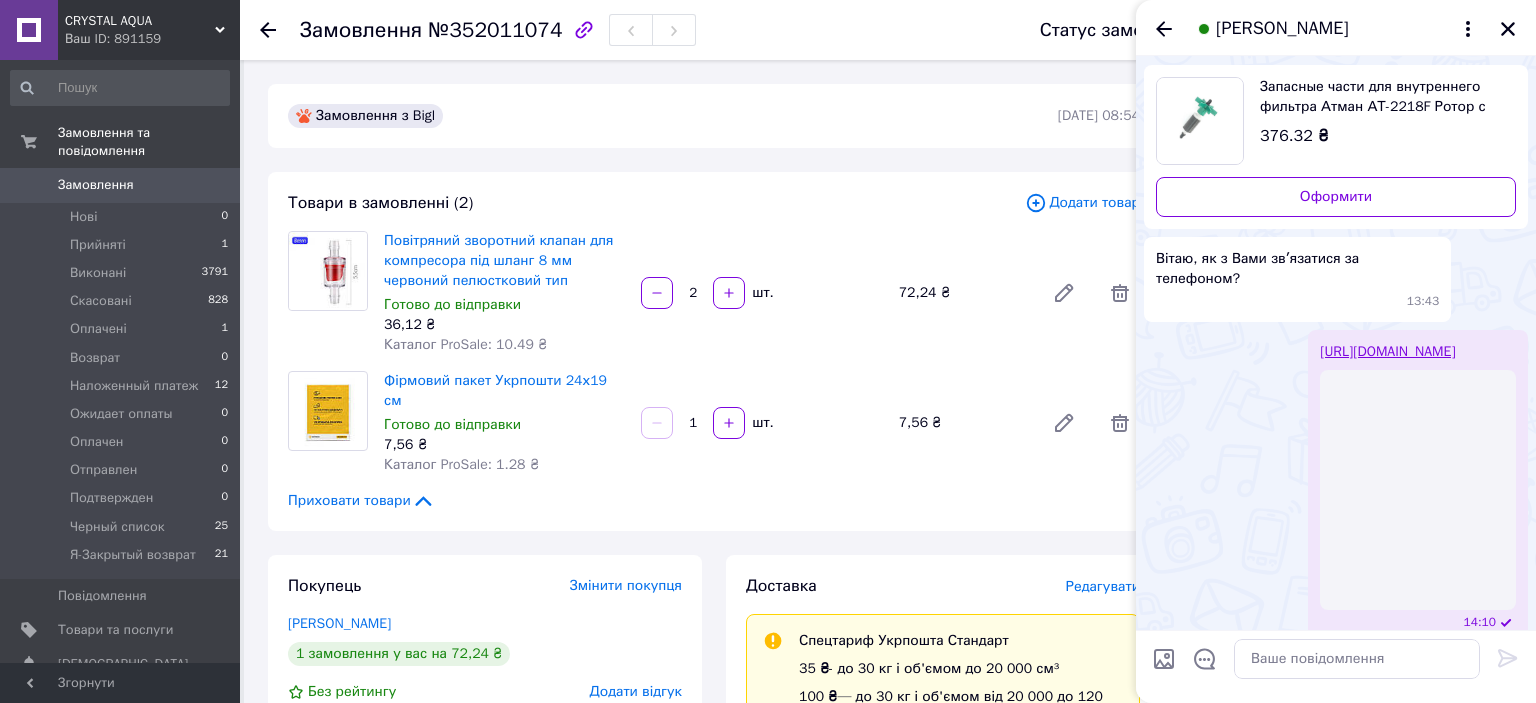 scroll, scrollTop: 20, scrollLeft: 0, axis: vertical 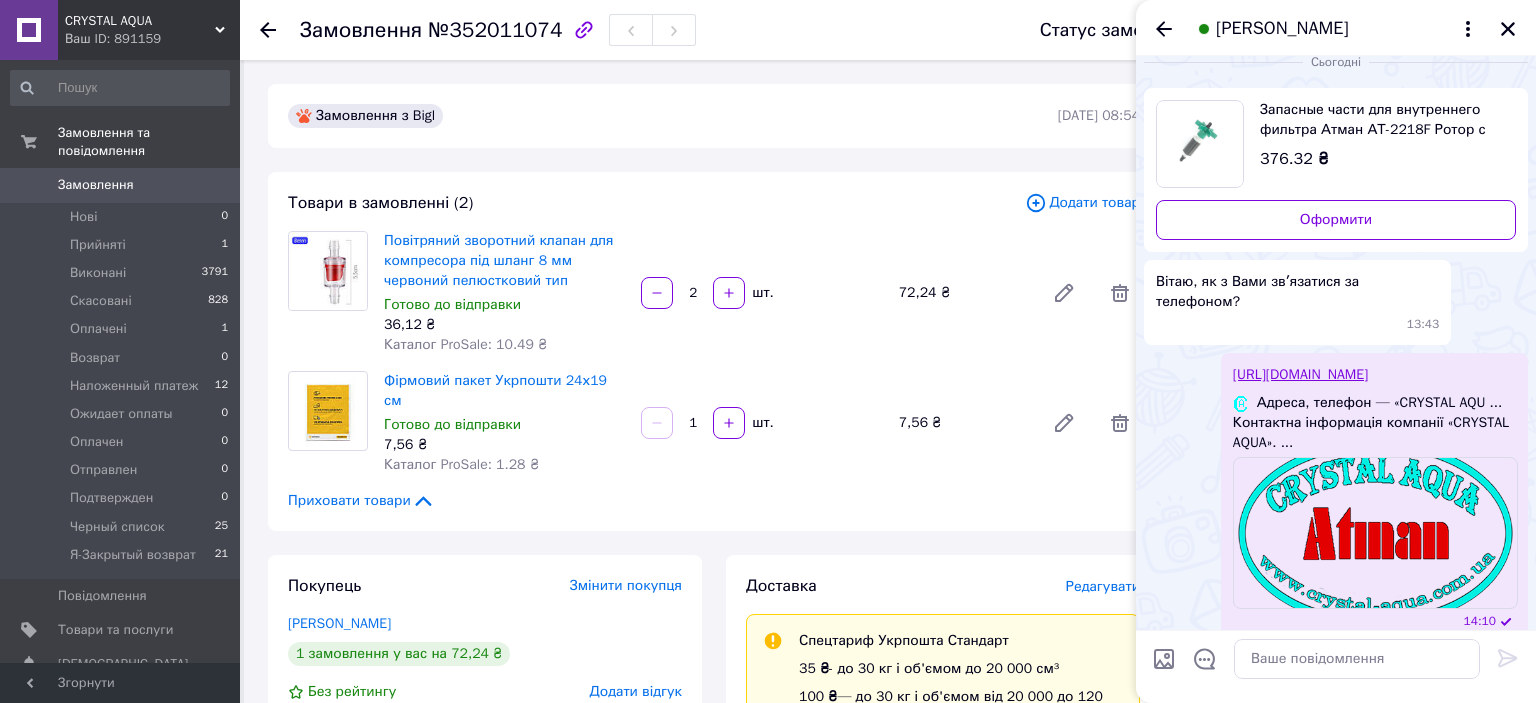 click on "[PERSON_NAME]" at bounding box center [1282, 29] 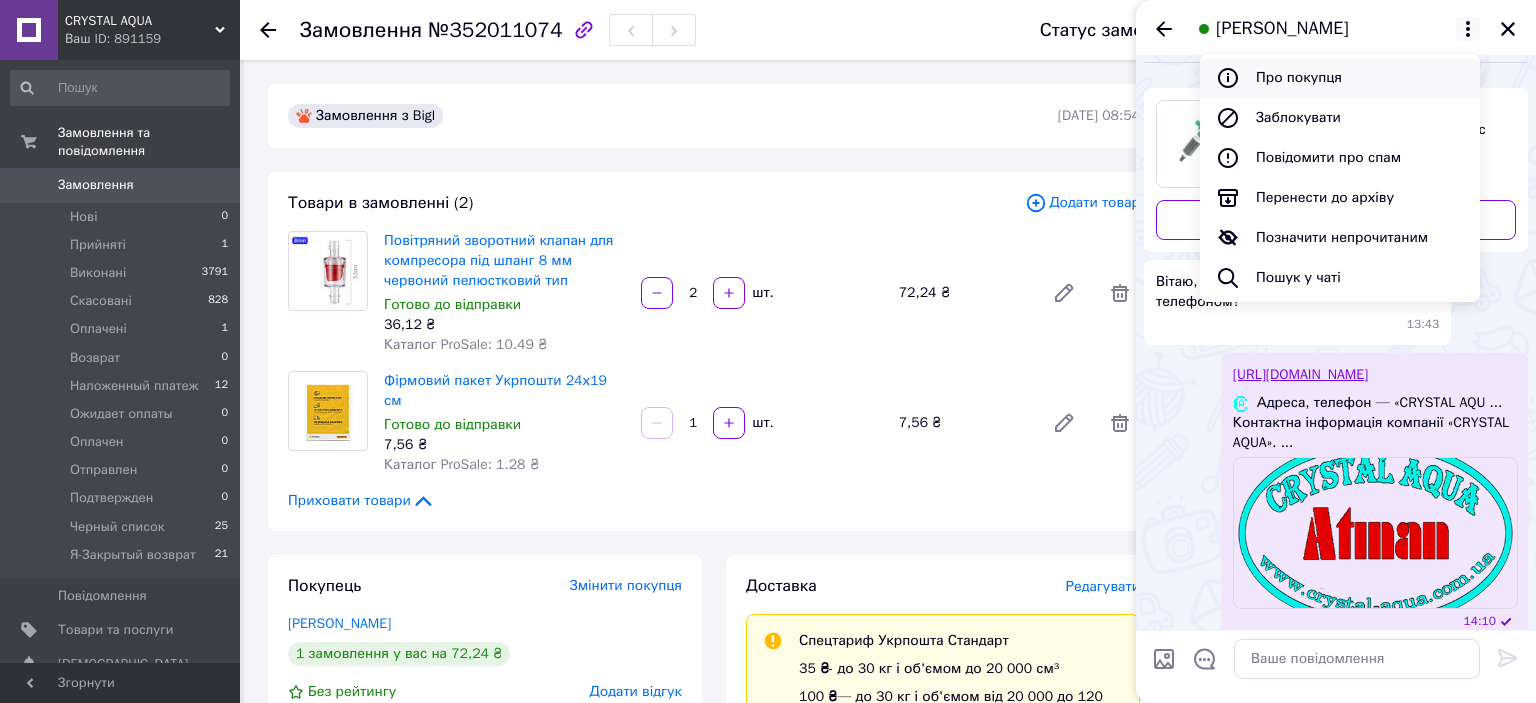 click on "Про покупця" at bounding box center [1340, 78] 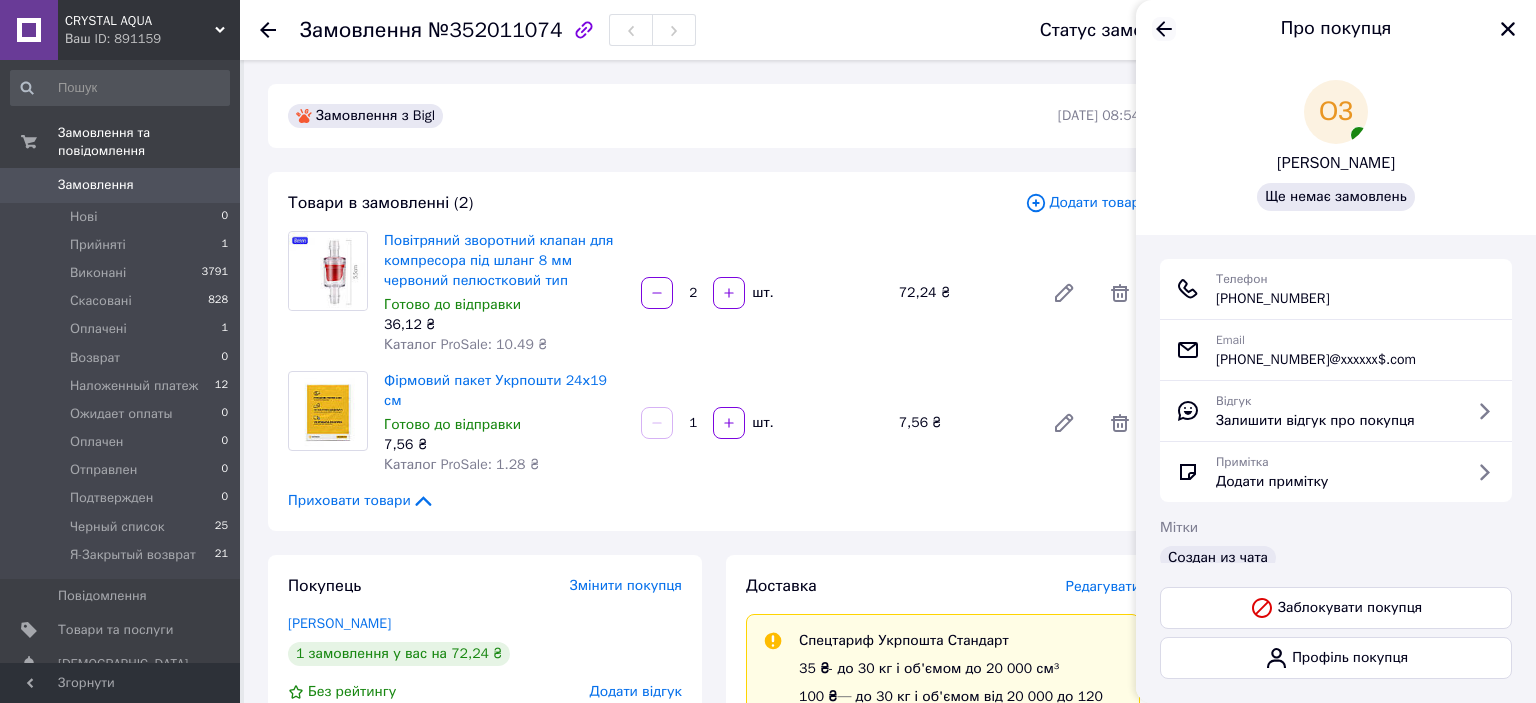 click 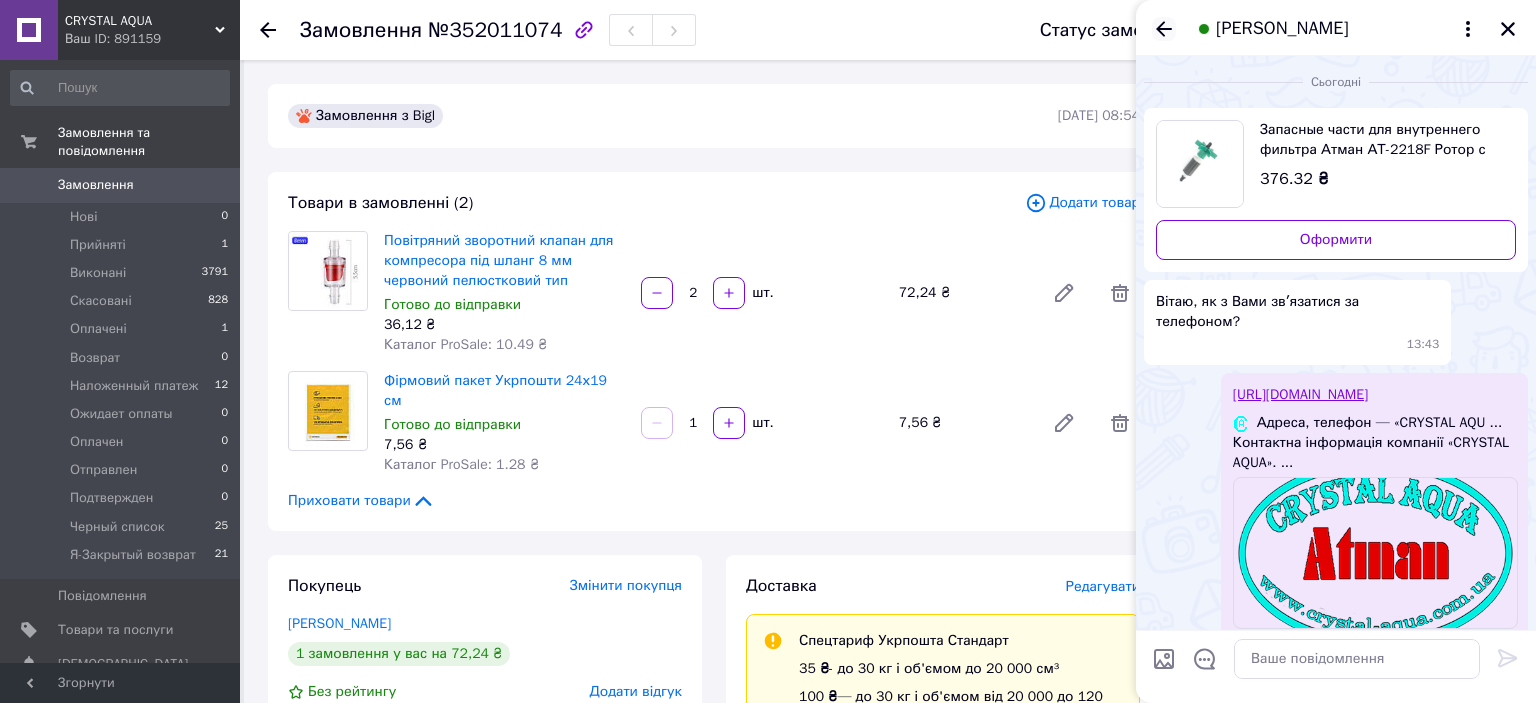 scroll, scrollTop: 20, scrollLeft: 0, axis: vertical 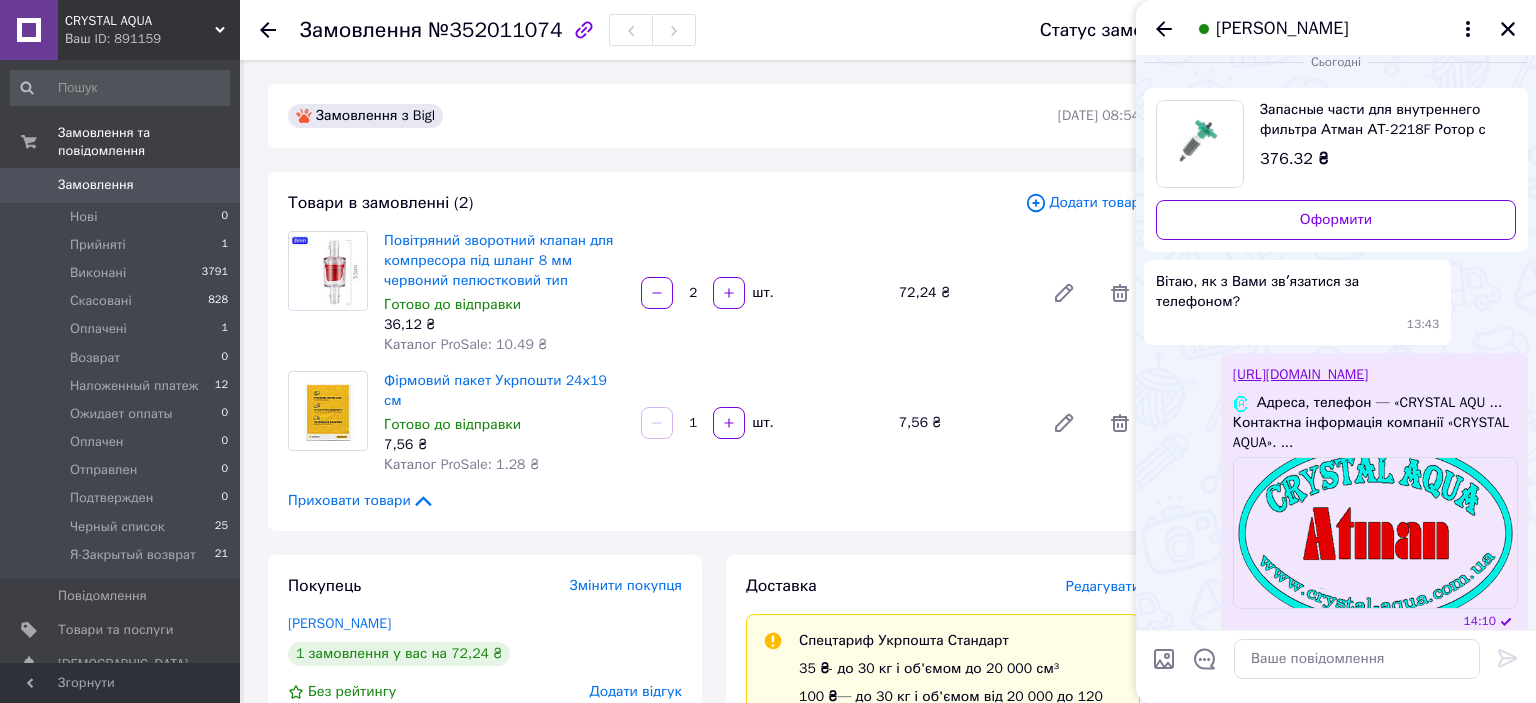 click on "Сьогодні Запасные части для внутреннего фильтра Атман АТ-2218F Ротор с осью и сальниками 376.32 ₴ Оформити Вітаю, як з Вами звʼязатися за телефоном? 13:43 [URL][DOMAIN_NAME] Адреса, телефон — «CRYSTAL AQU ... Контактна інформація компанії «CRYSTAL AQUA». ... 14:10" at bounding box center (1336, 343) 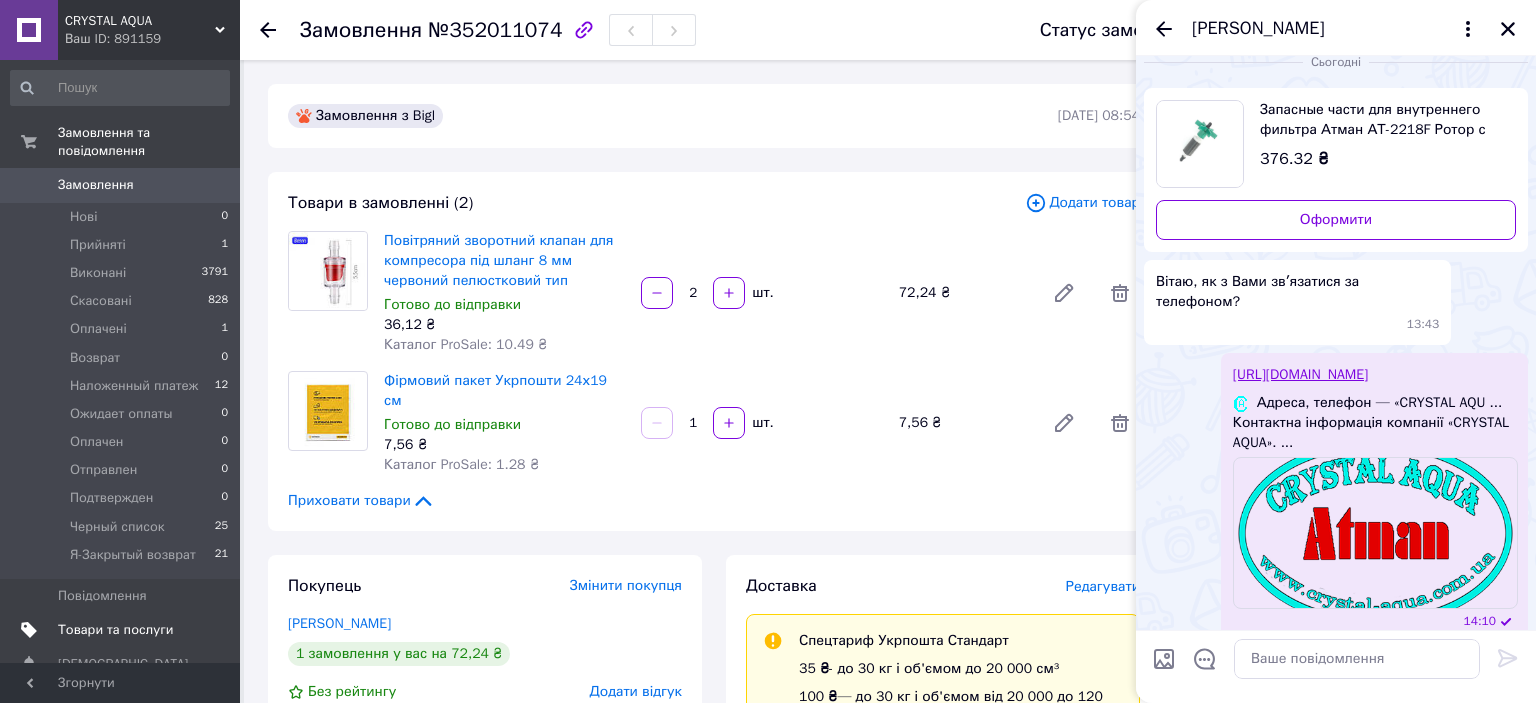 click on "Товари та послуги" at bounding box center [115, 630] 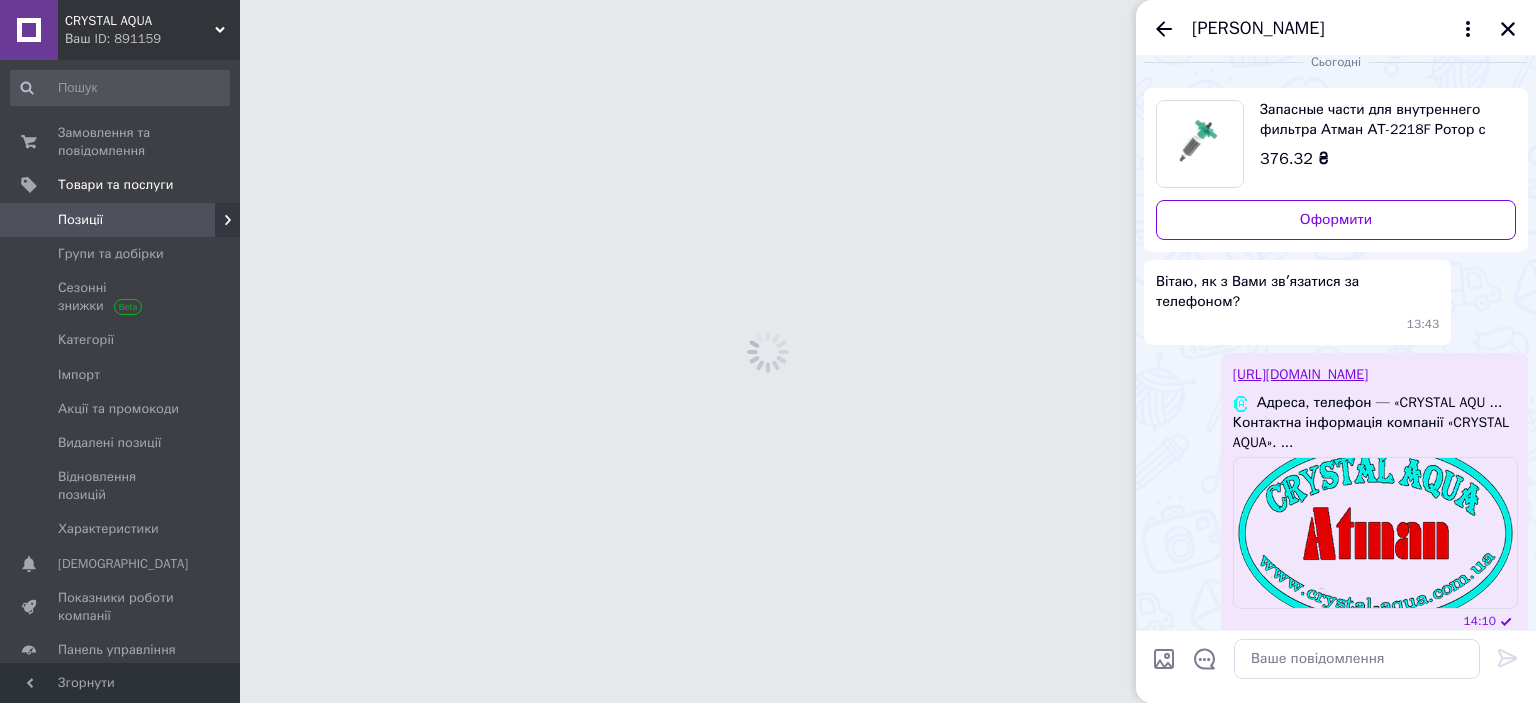 drag, startPoint x: 98, startPoint y: 223, endPoint x: 106, endPoint y: 215, distance: 11.313708 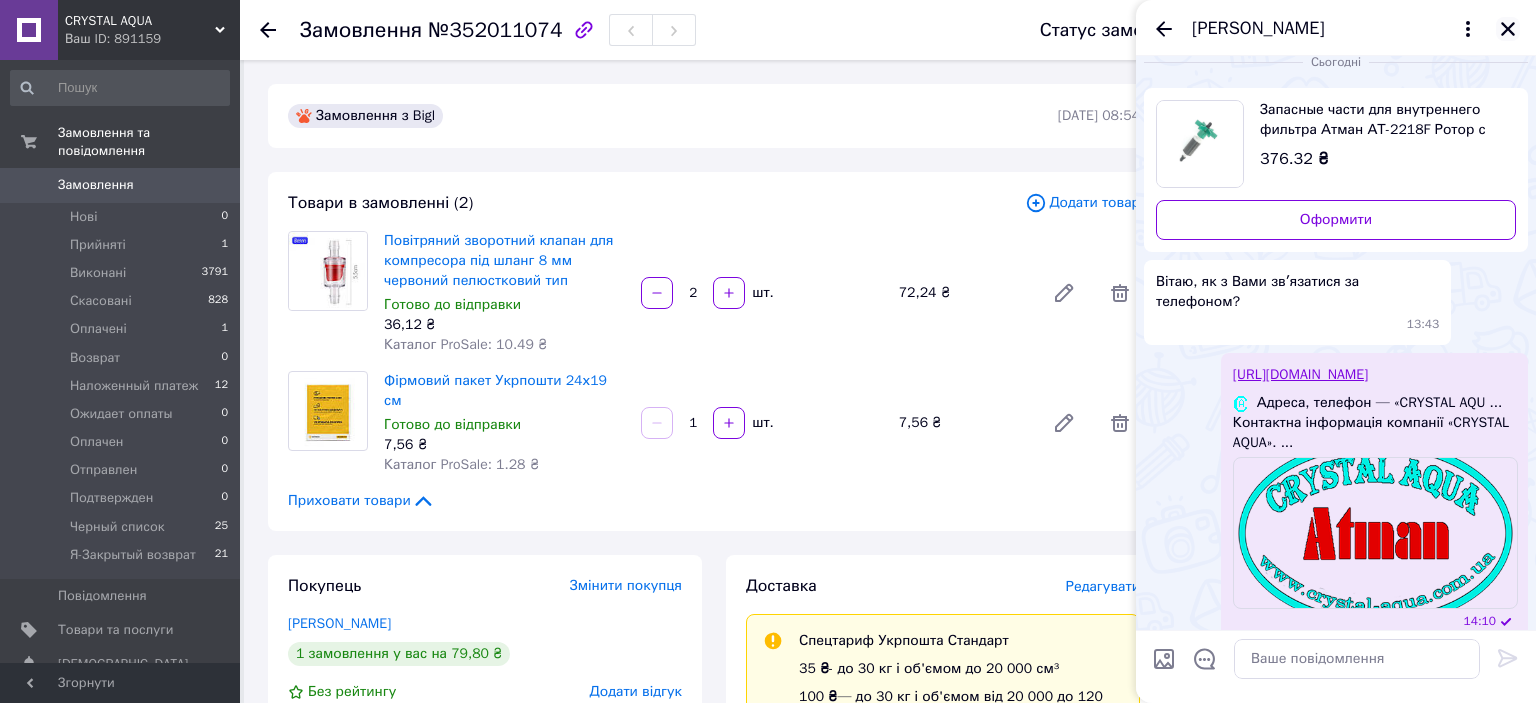 click 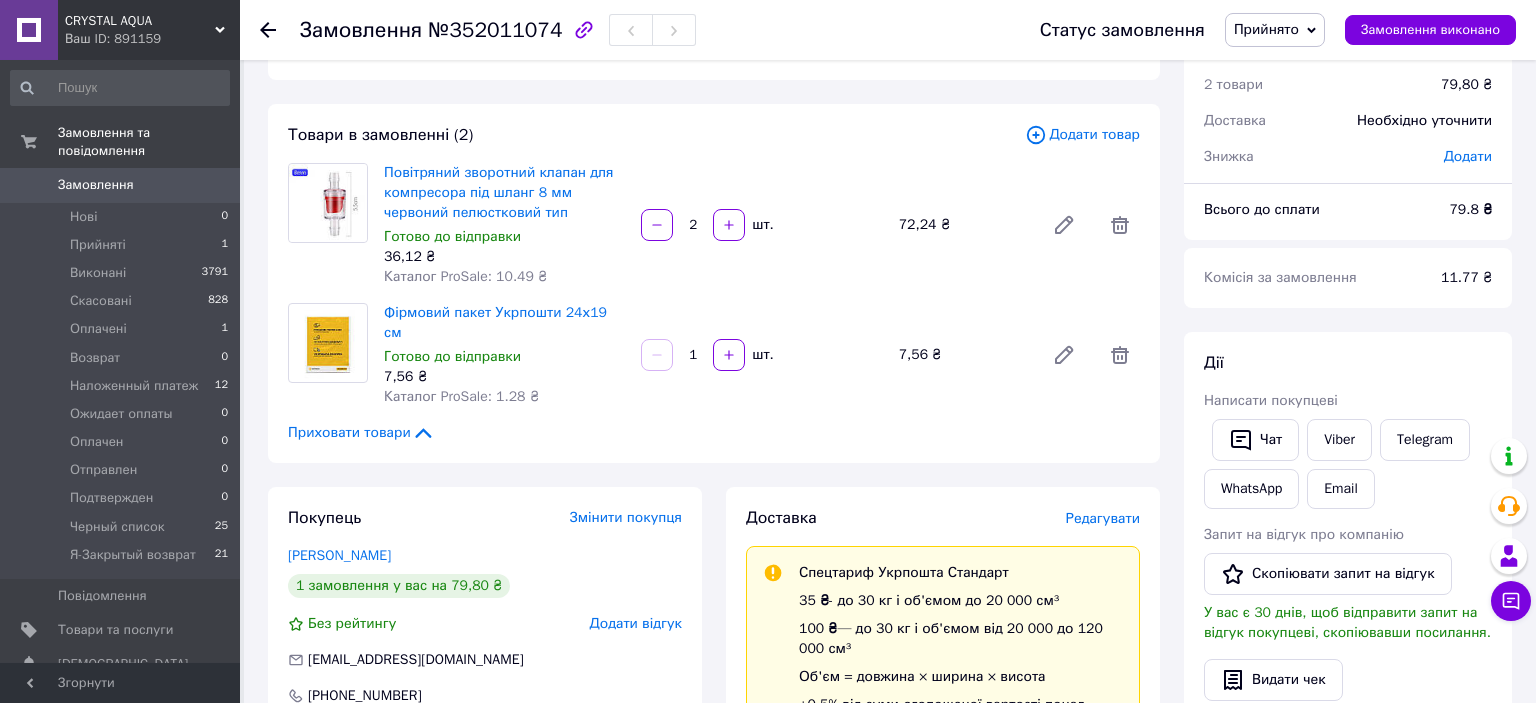 scroll, scrollTop: 460, scrollLeft: 0, axis: vertical 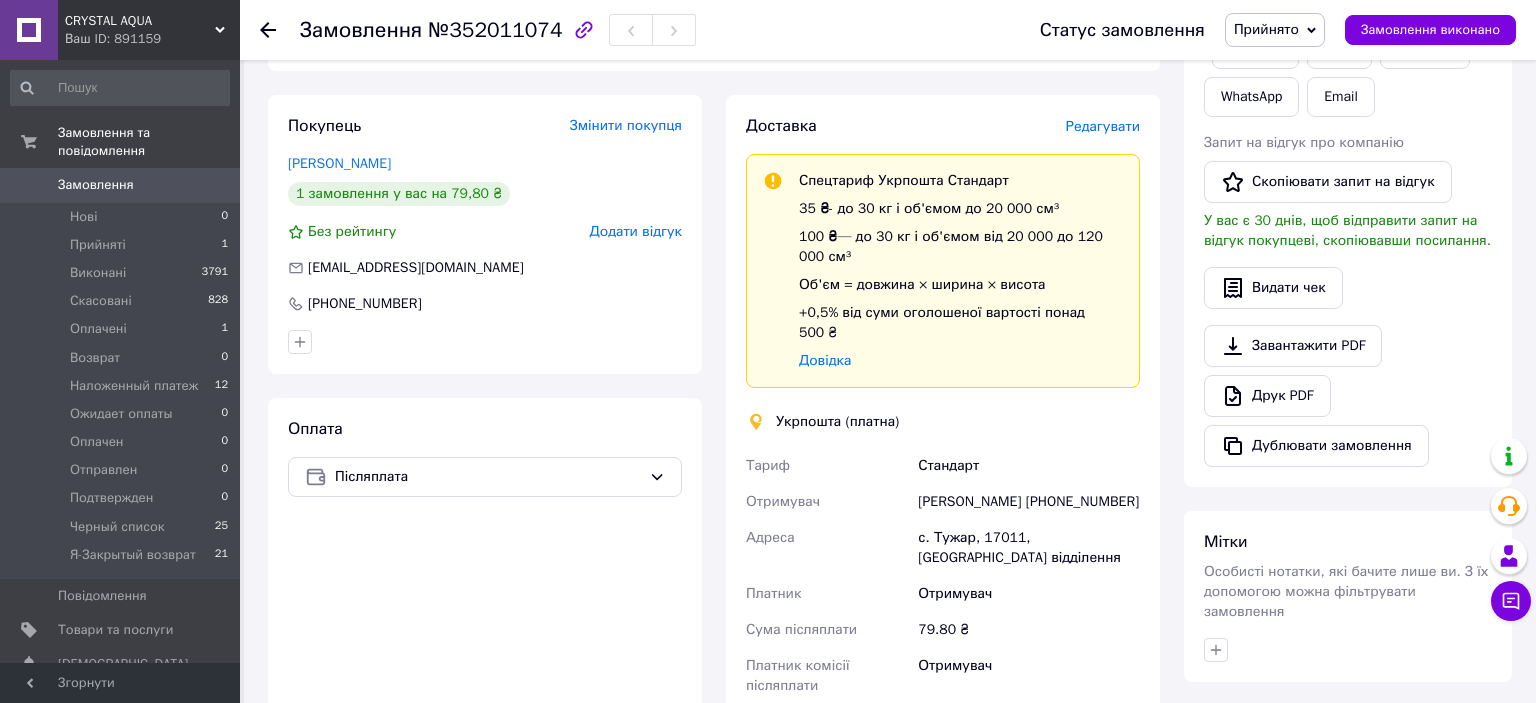 click on "Редагувати" at bounding box center [1103, 126] 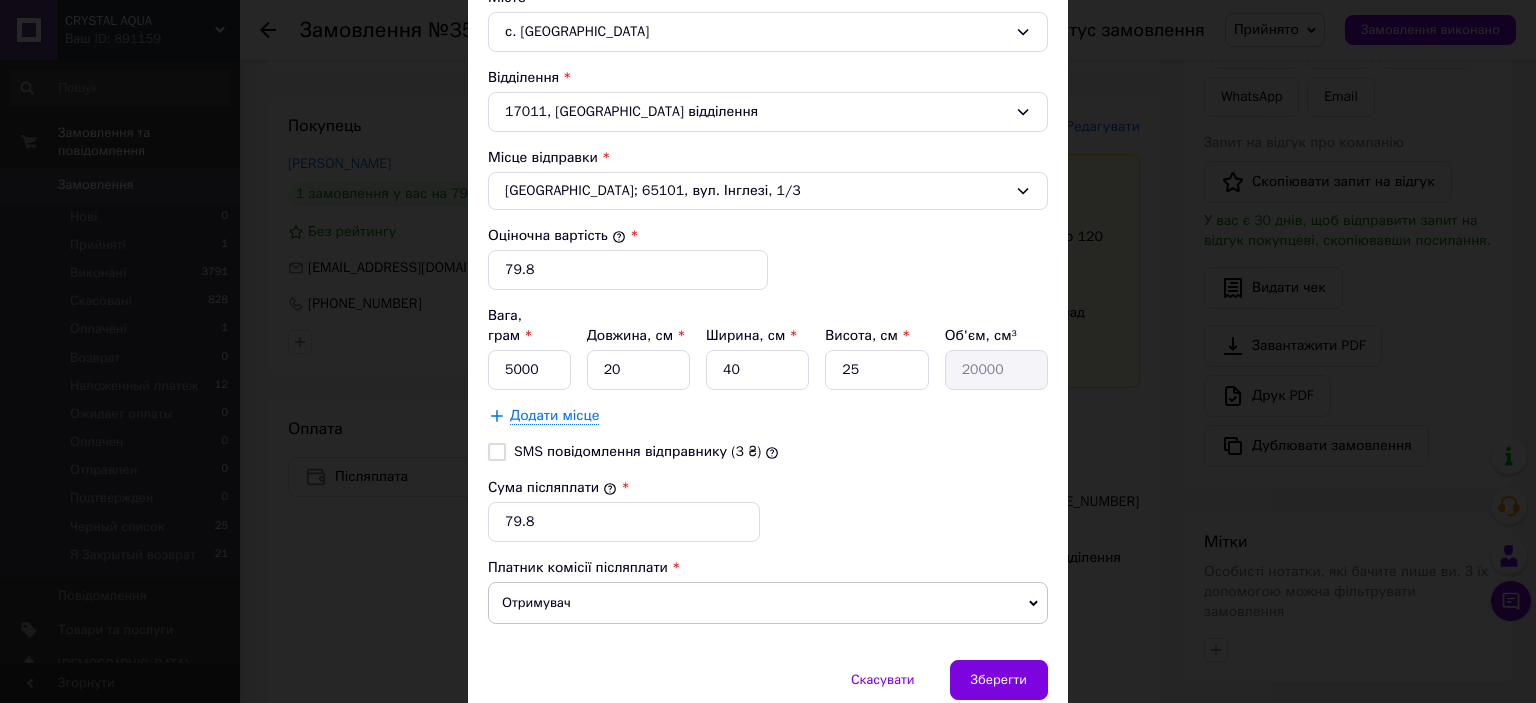 scroll, scrollTop: 704, scrollLeft: 0, axis: vertical 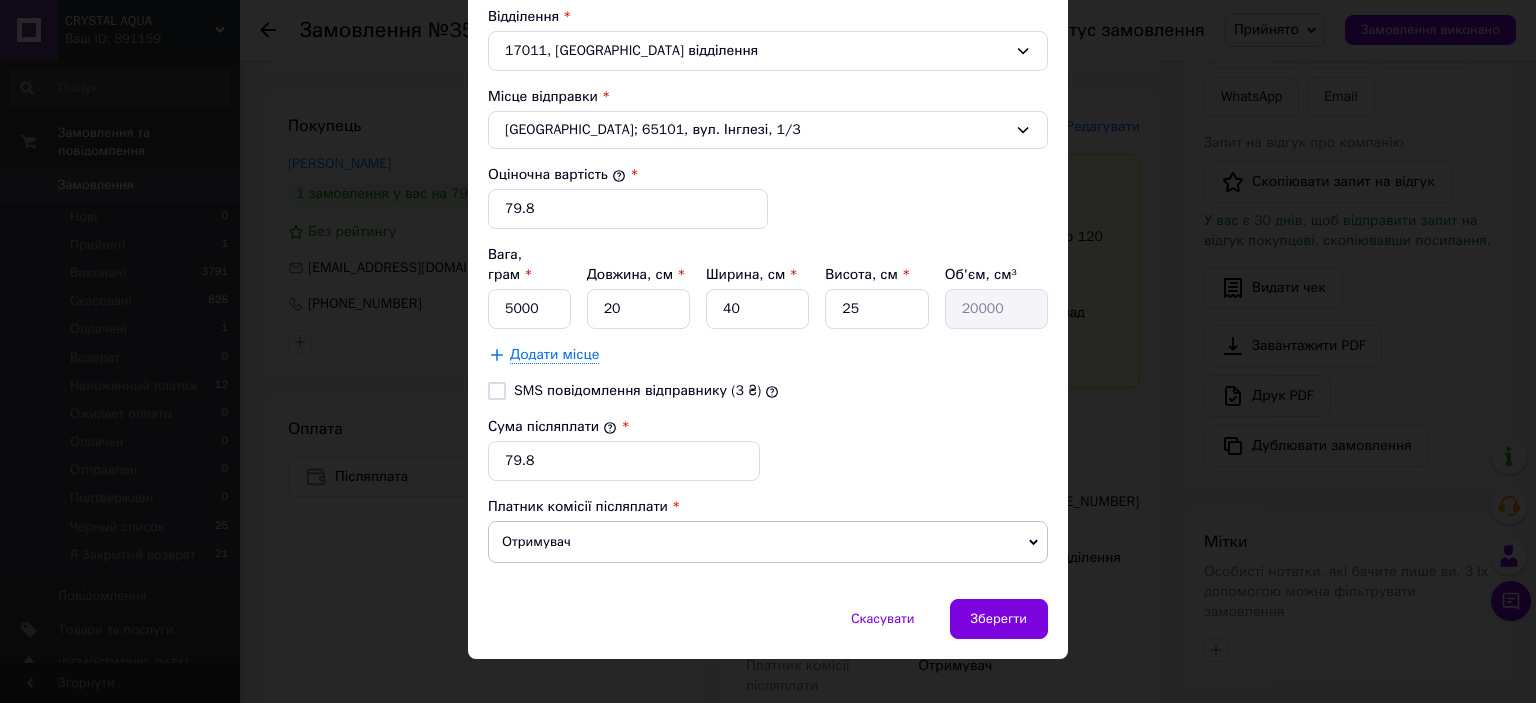 click on "× Редагування доставки Спосіб доставки Укрпошта (платна) Тариф     * [PERSON_NAME]   * Отримувач Прізвище отримувача   * [PERSON_NAME] Ім'я отримувача   * [PERSON_NAME] батькові отримувача Телефон отримувача   * [PHONE_NUMBER] Тип доставки     * Склад - склад Місто с. Тужар Відділення 17011, Пересувне відділення Місце відправки   * [GEOGRAPHIC_DATA]; 65101, вул. Інглезі, 1/3 Оціночна вартість     * 79.8 Вага, грам   * 5000 Довжина, см   * 20 Ширина, см   * 40 Висота, см   * 25 Об'єм, см³ 20000 Додати місце SMS повідомлення відправнику (3 ₴)   Сума післяплати     * 79.8 Платник комісії післяплати Отримувач Відправник" at bounding box center [768, 351] 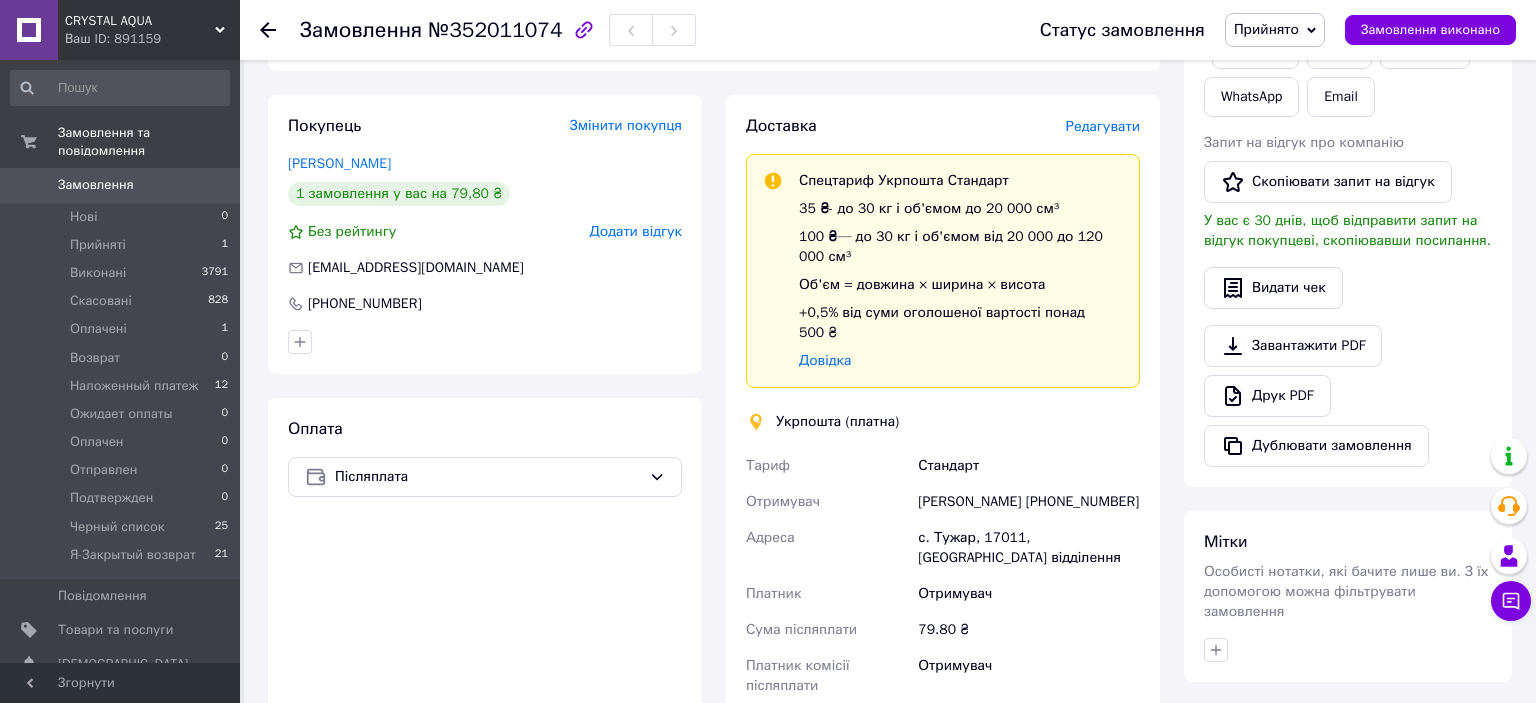 drag, startPoint x: 1138, startPoint y: 461, endPoint x: 1072, endPoint y: 456, distance: 66.189125 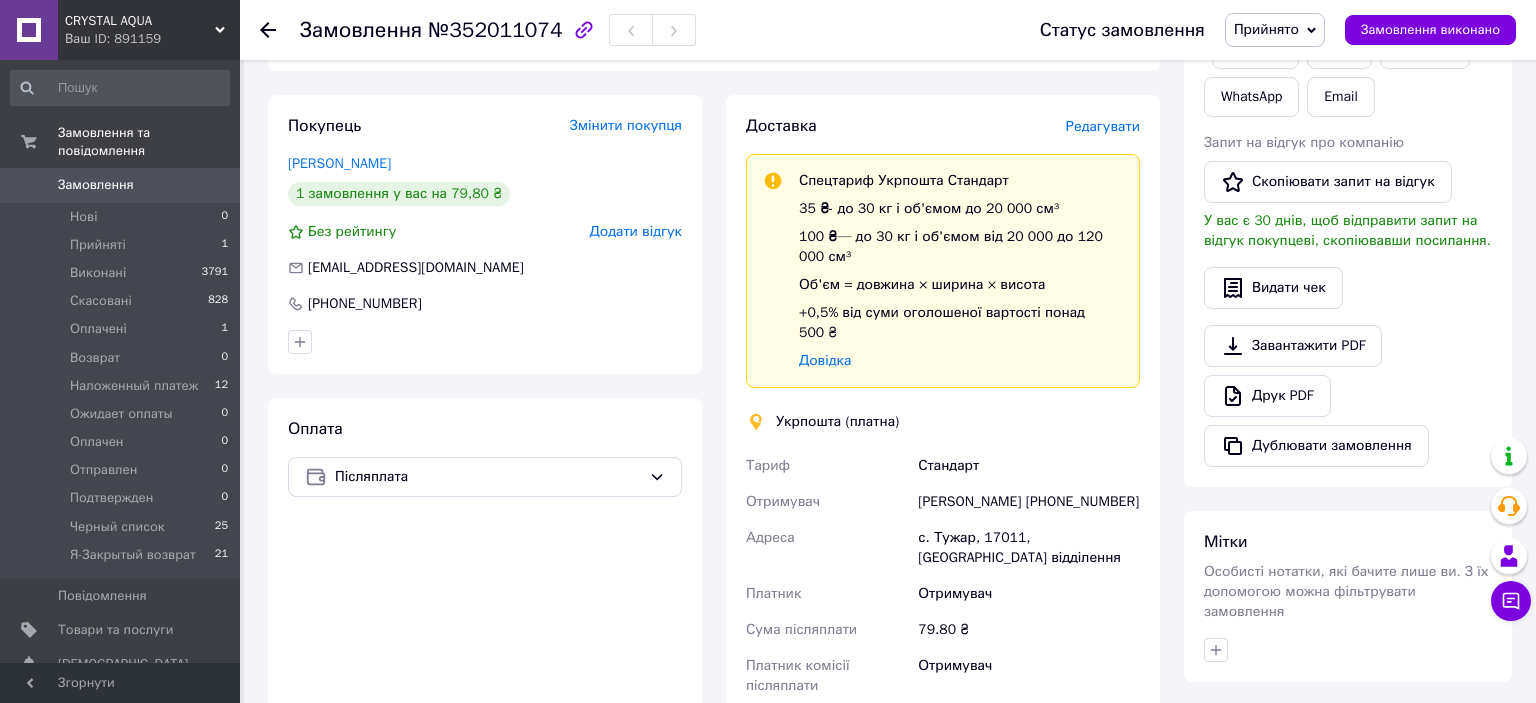 copy on "[PHONE_NUMBER]" 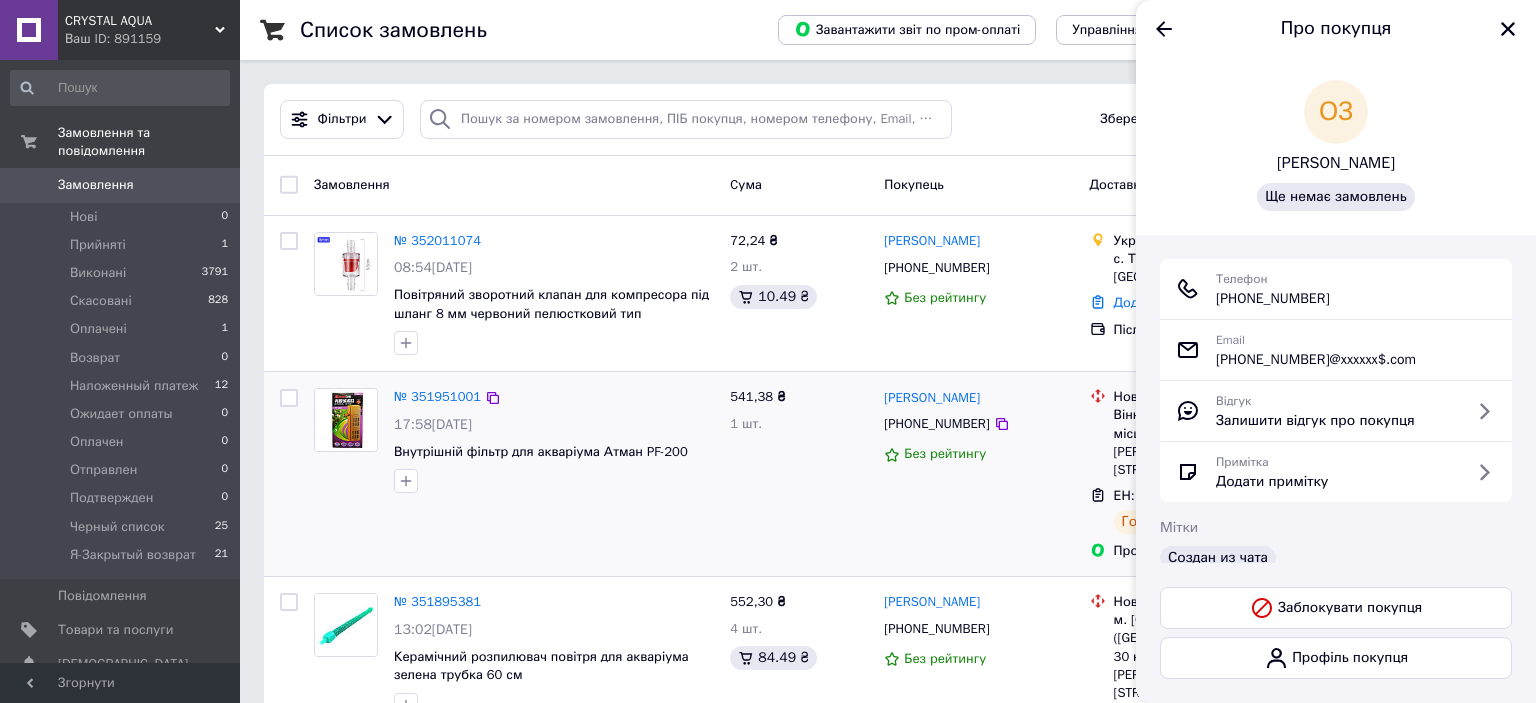 scroll, scrollTop: 0, scrollLeft: 0, axis: both 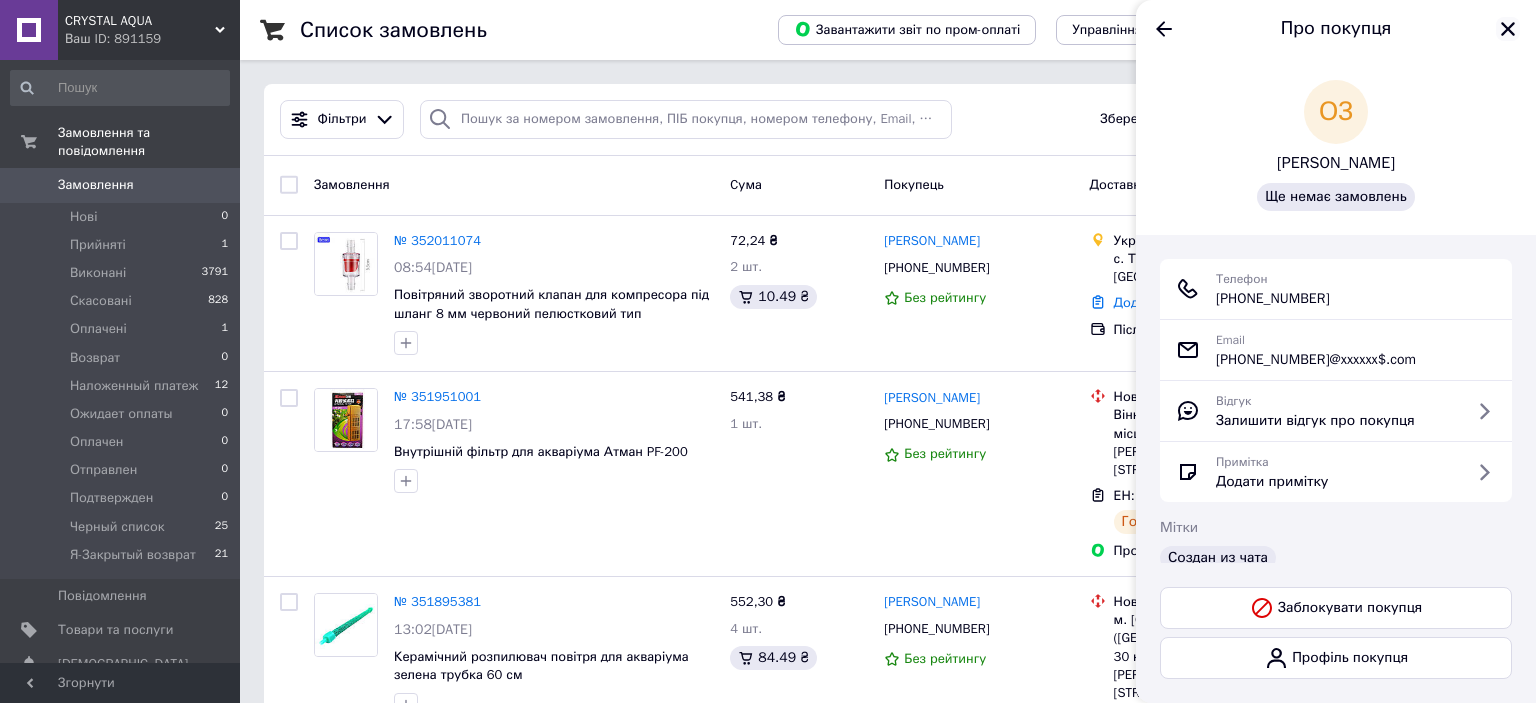 click 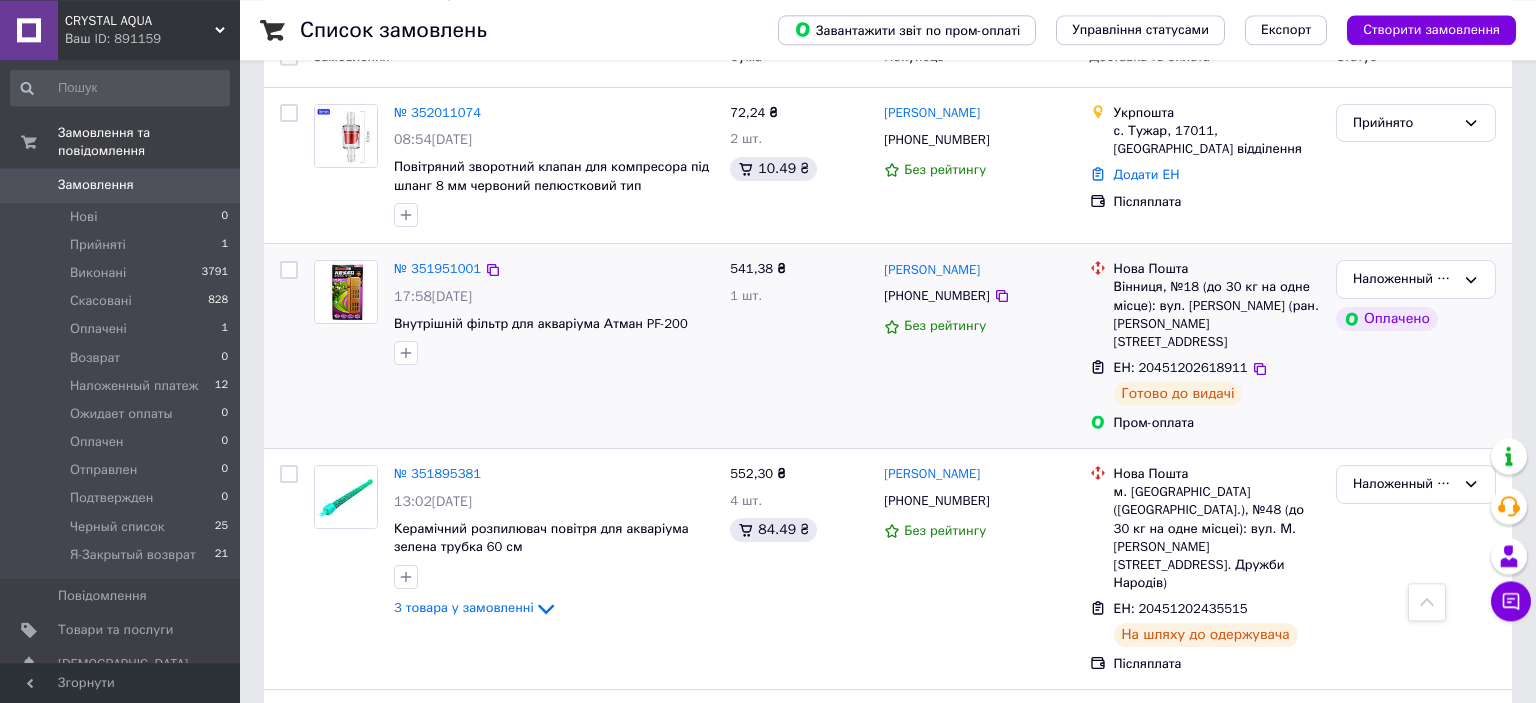 scroll, scrollTop: 0, scrollLeft: 0, axis: both 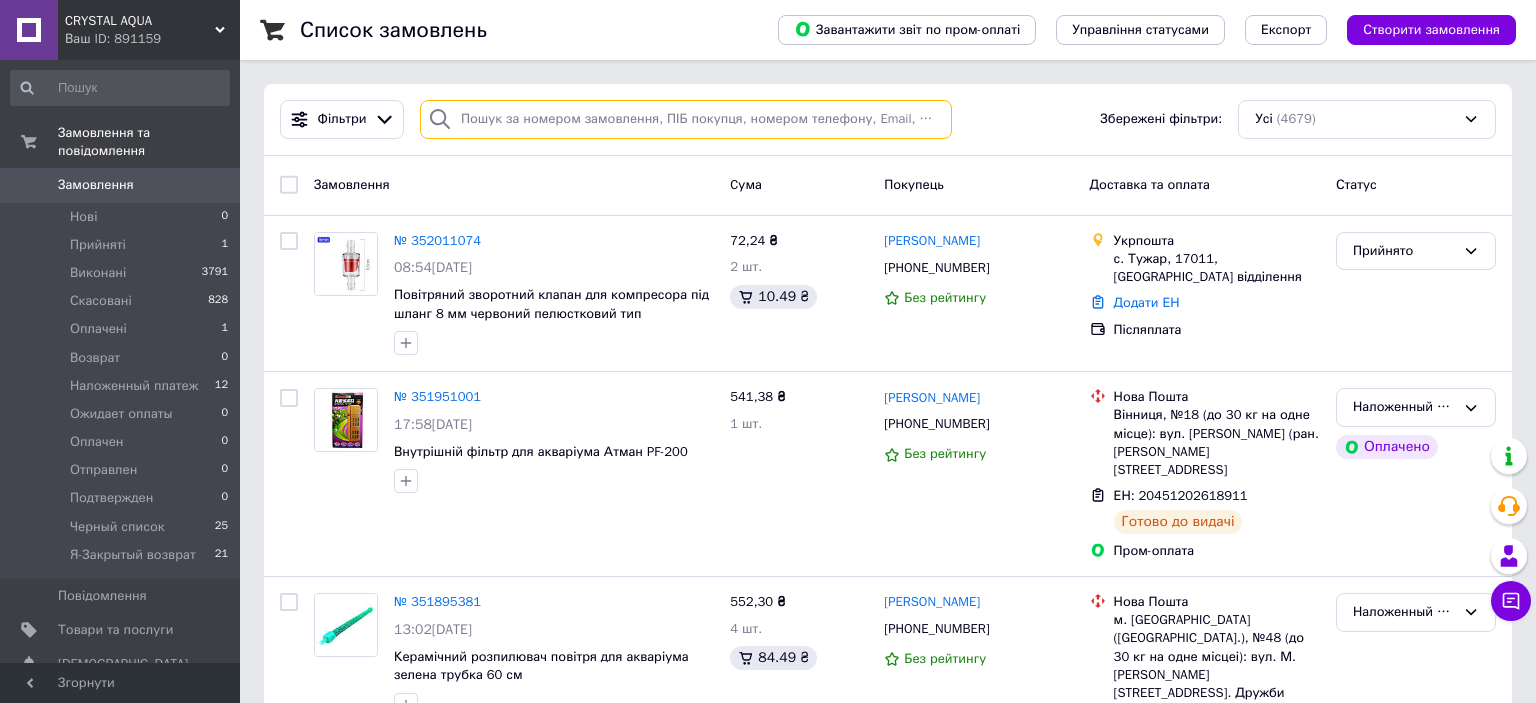 drag, startPoint x: 556, startPoint y: 134, endPoint x: 548, endPoint y: 152, distance: 19.697716 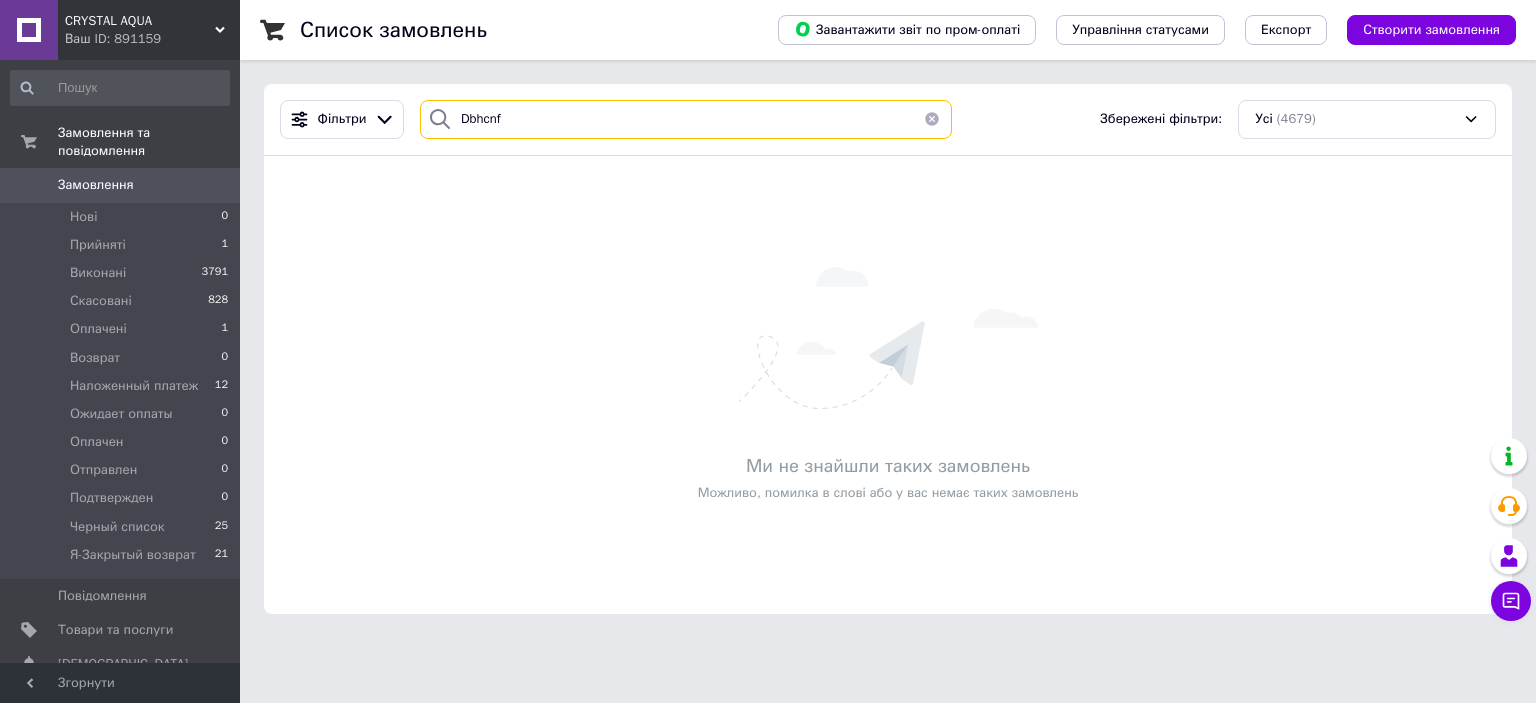 drag, startPoint x: 600, startPoint y: 118, endPoint x: 408, endPoint y: 116, distance: 192.01042 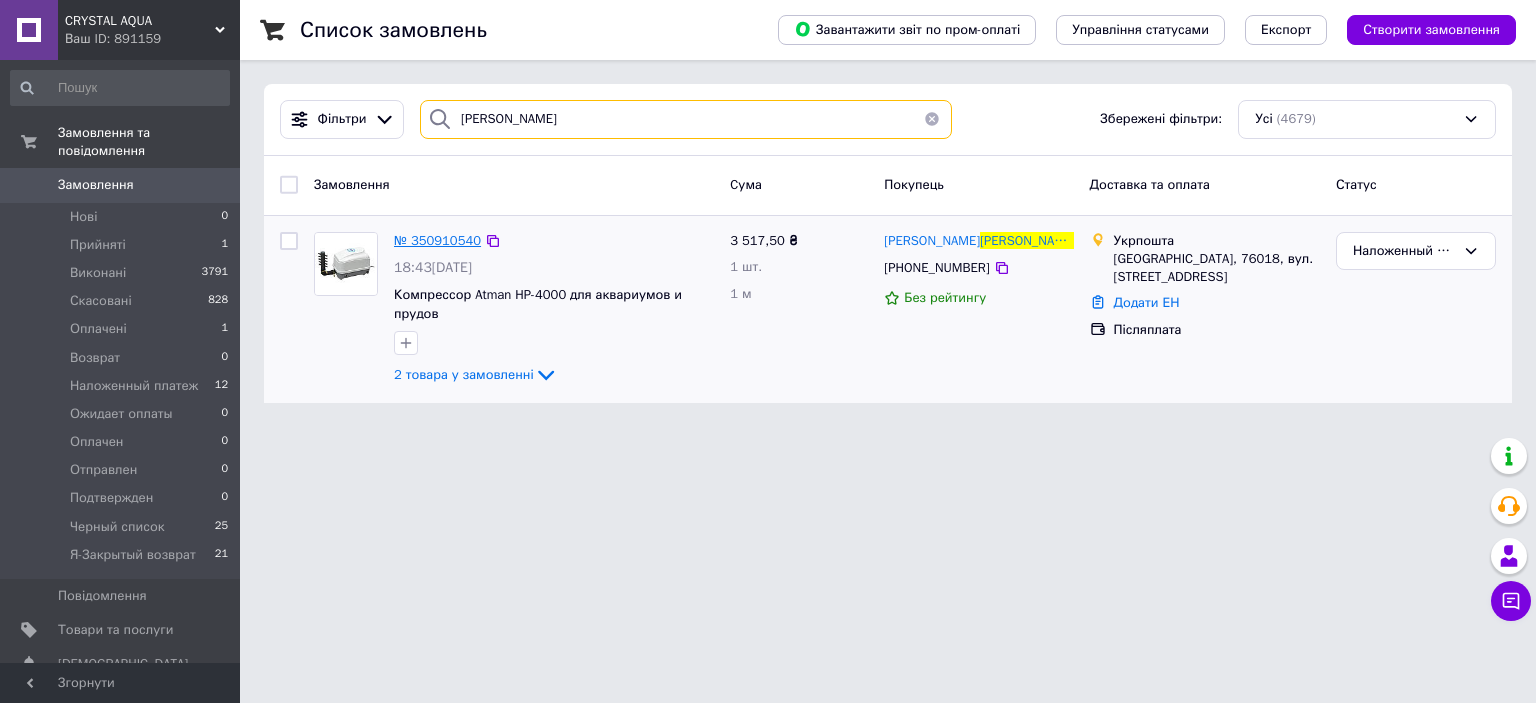type on "вирста" 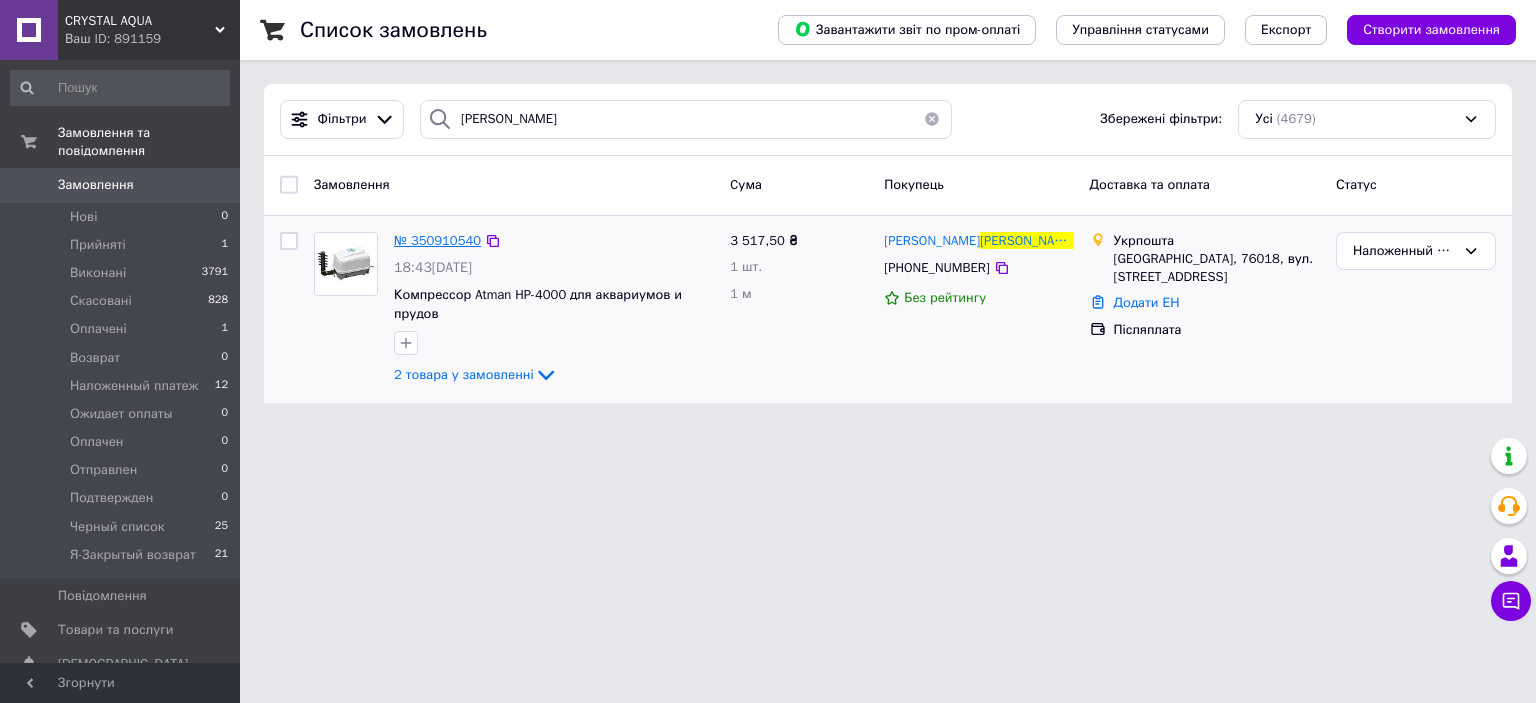 click on "№ 350910540" at bounding box center (437, 240) 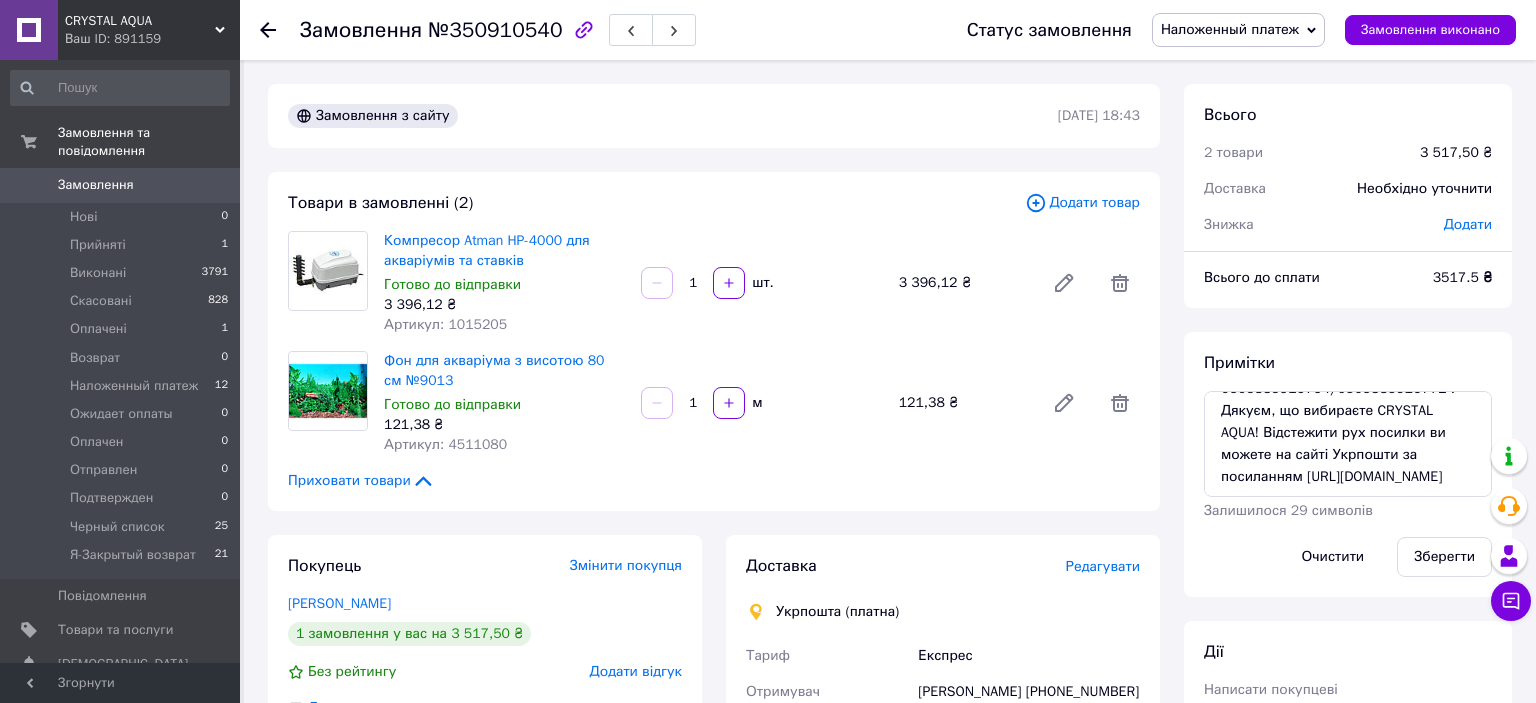 scroll, scrollTop: 110, scrollLeft: 0, axis: vertical 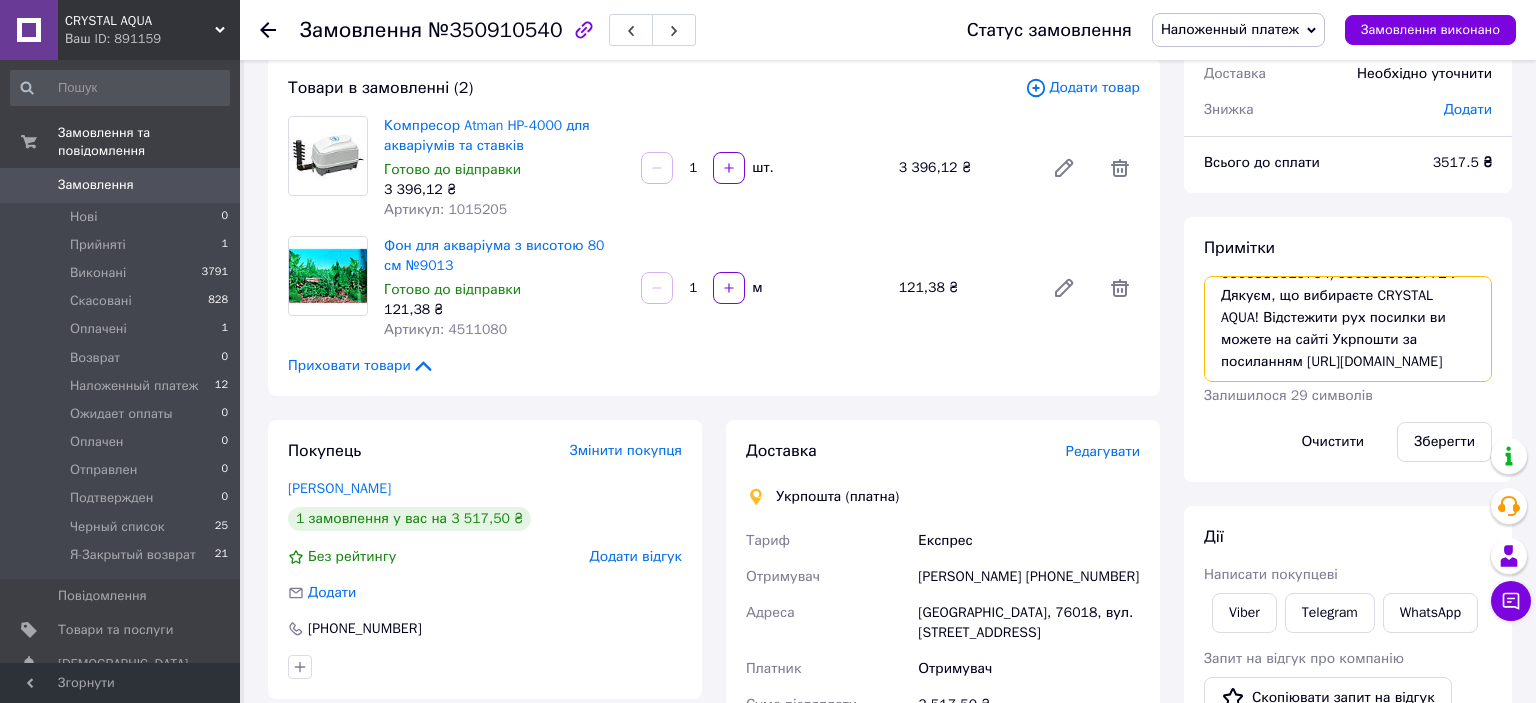 drag, startPoint x: 1422, startPoint y: 293, endPoint x: 1486, endPoint y: 357, distance: 90.50967 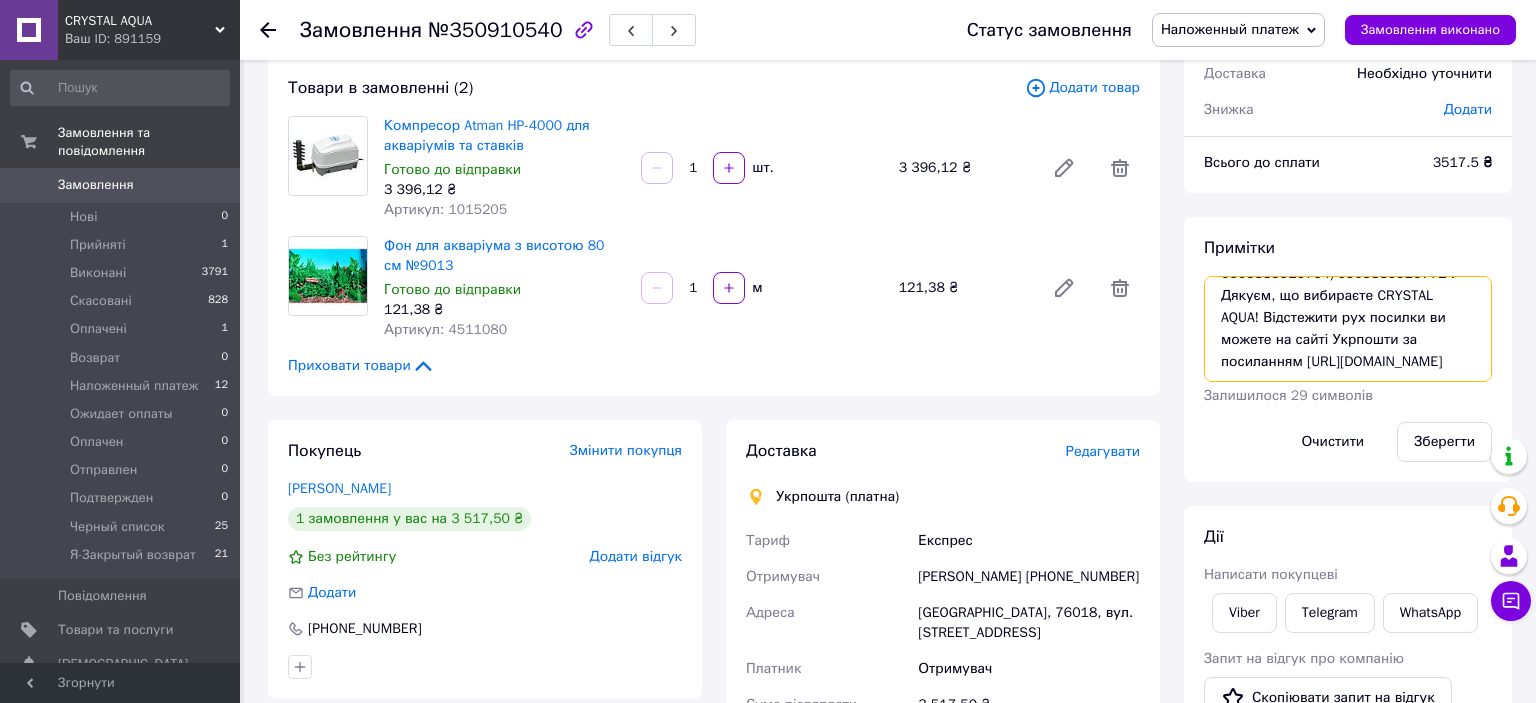 scroll, scrollTop: 0, scrollLeft: 0, axis: both 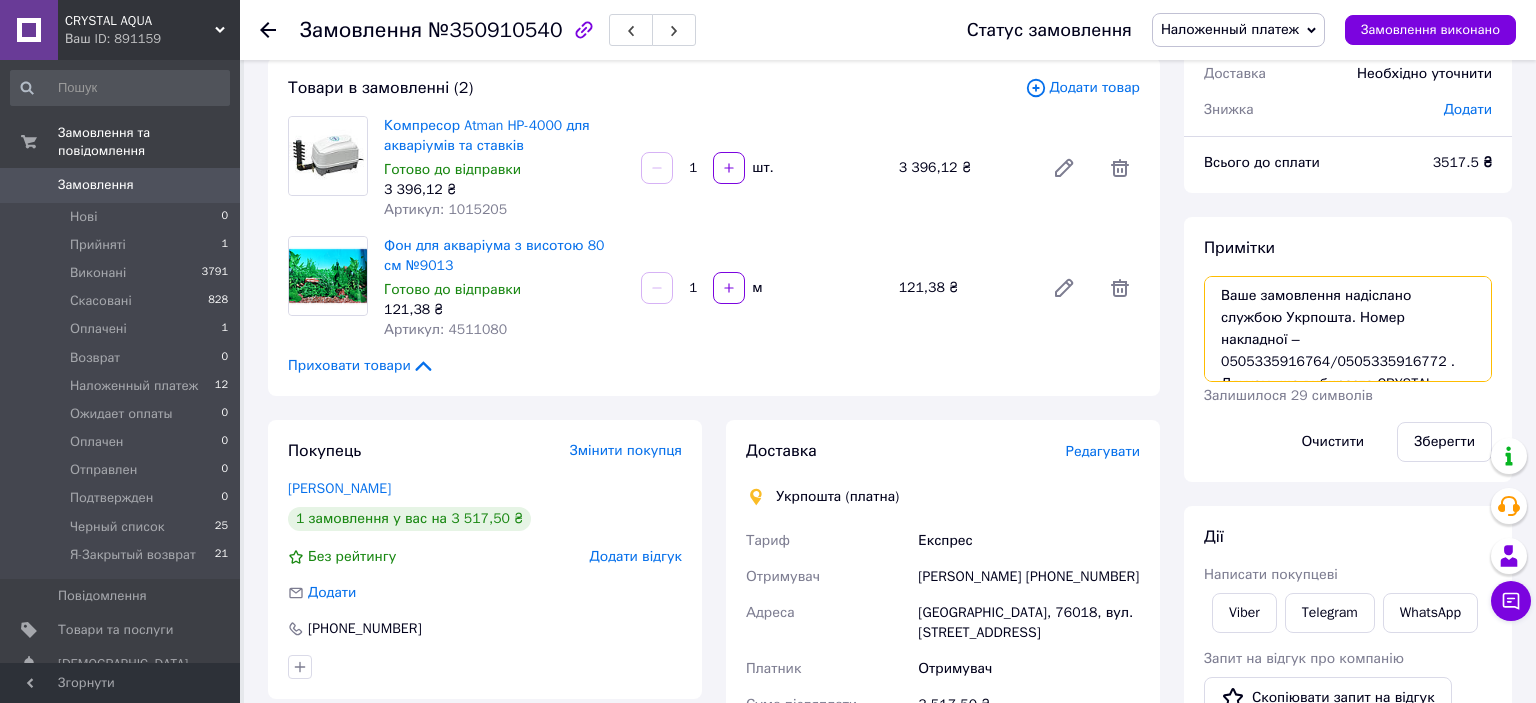 click on "Ваше замовлення надіслано службою Укрпошта. Номер накладної – 0505335916764/0505335916772 . Дякуєм, що вибираєте CRYSTAL AQUA! Відстежити рух посилки ви можете на сайті Укрпошти за посиланням https://track.ukrposhta.ua/tracking_UA.html?barcode=0505335916764/0505335916772" at bounding box center (1348, 329) 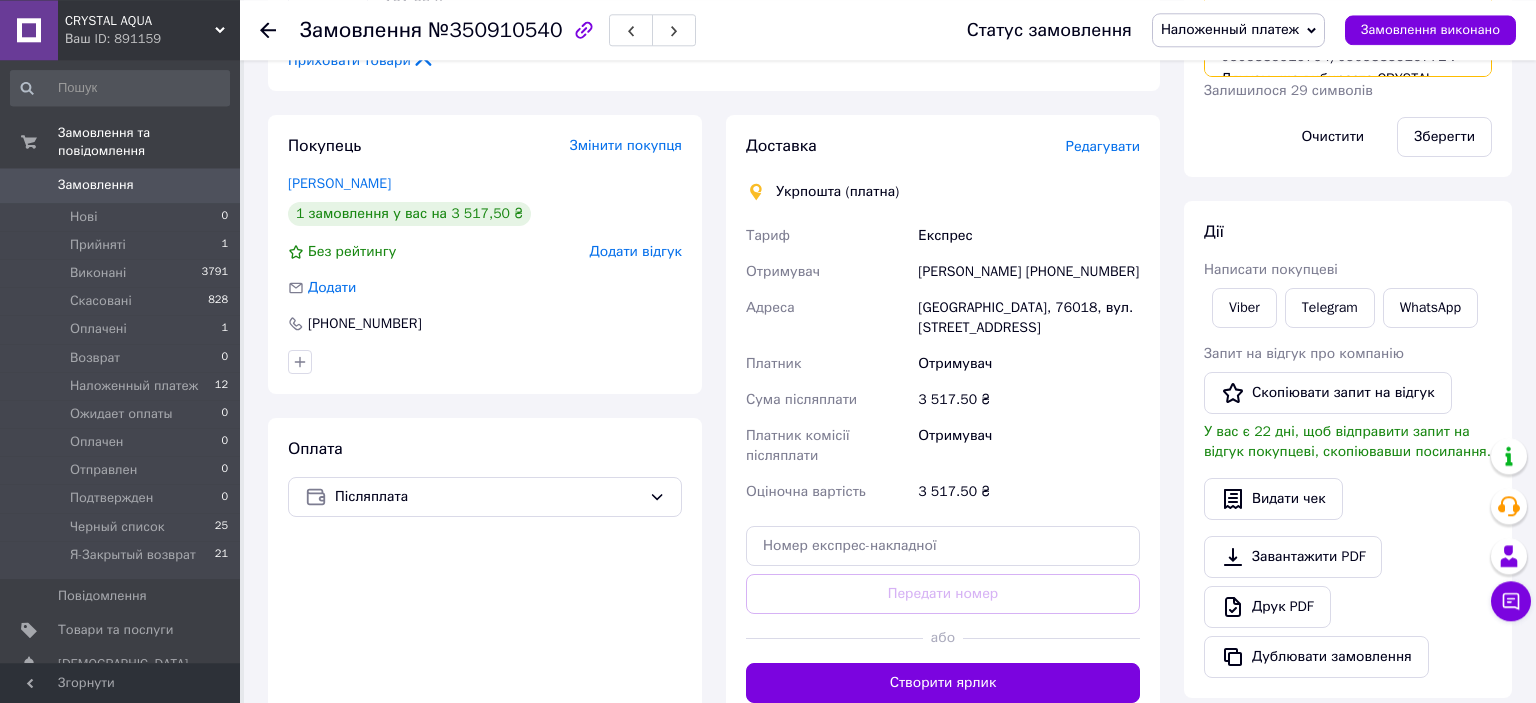 scroll, scrollTop: 460, scrollLeft: 0, axis: vertical 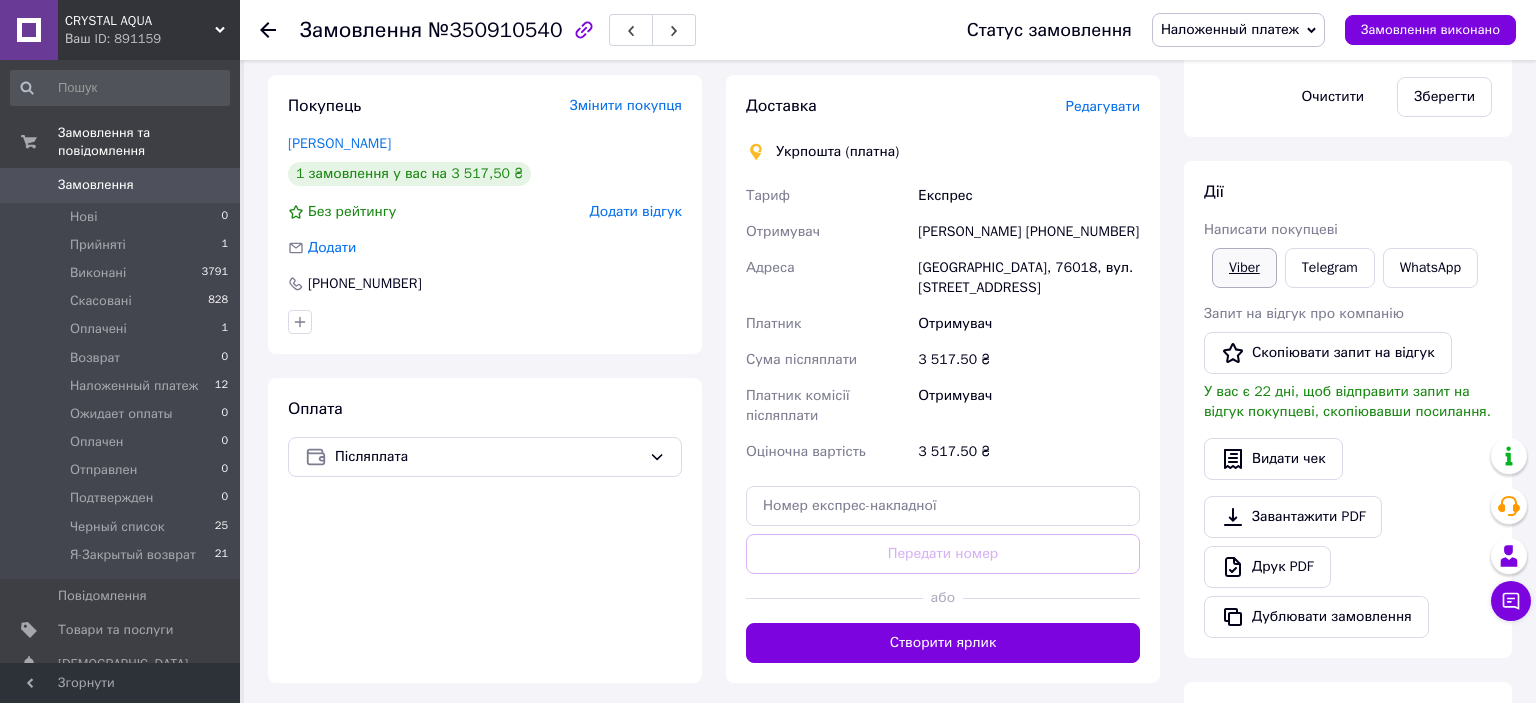 click on "Viber" at bounding box center [1244, 268] 